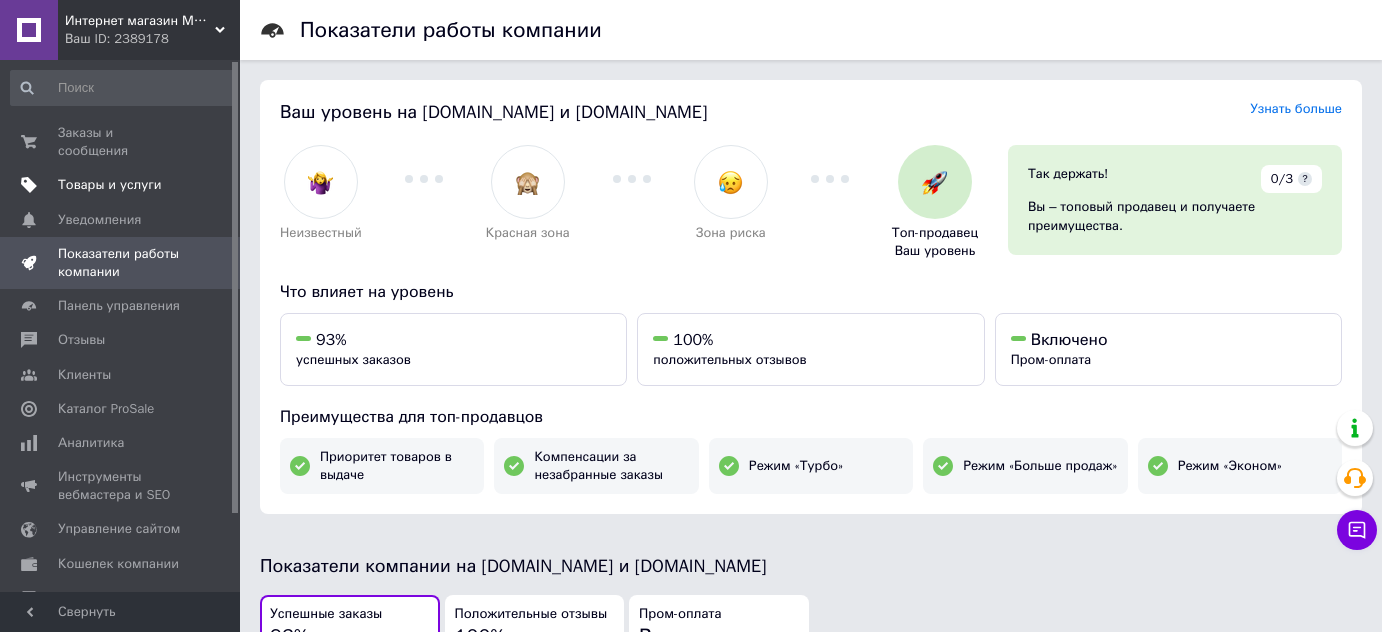 scroll, scrollTop: 909, scrollLeft: 0, axis: vertical 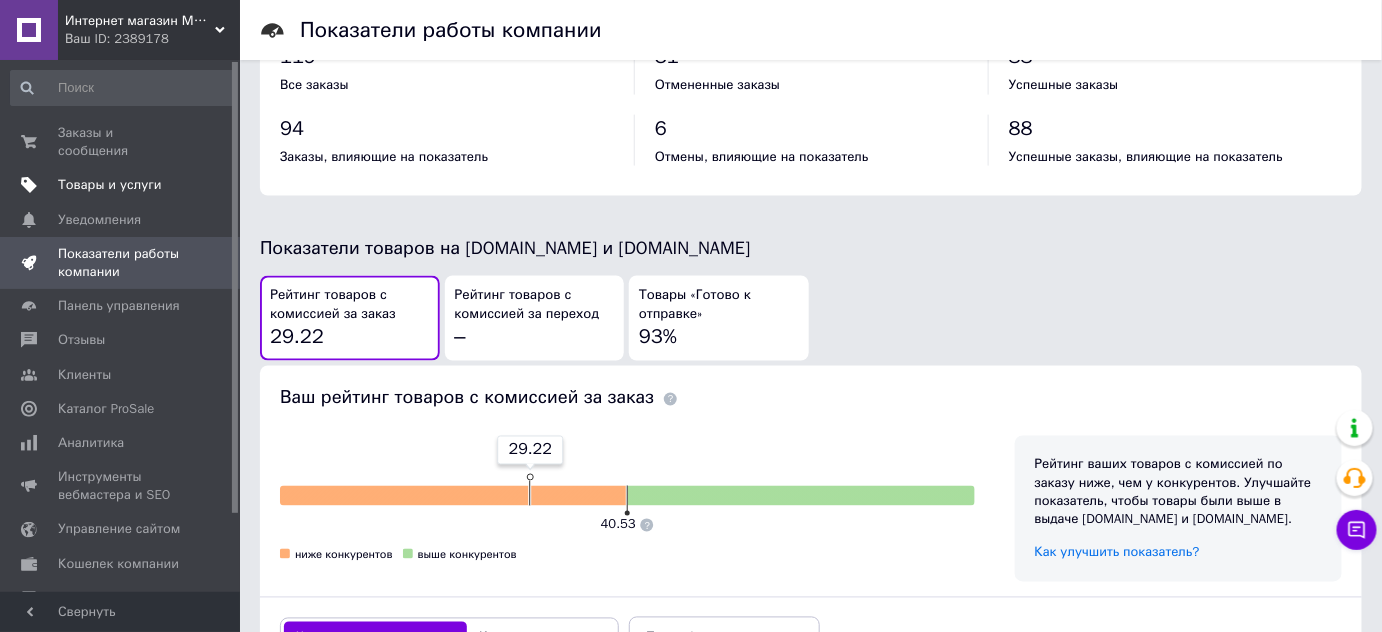 click on "Товары и услуги" at bounding box center (110, 185) 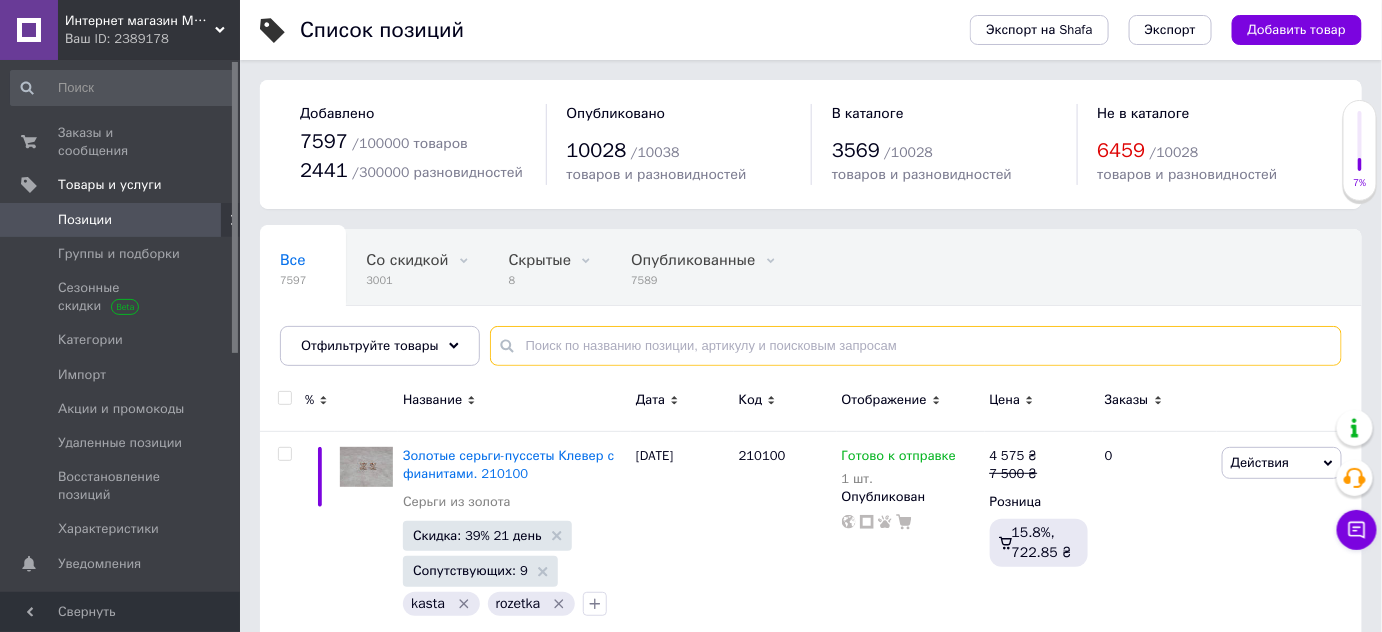 paste on "90100568" 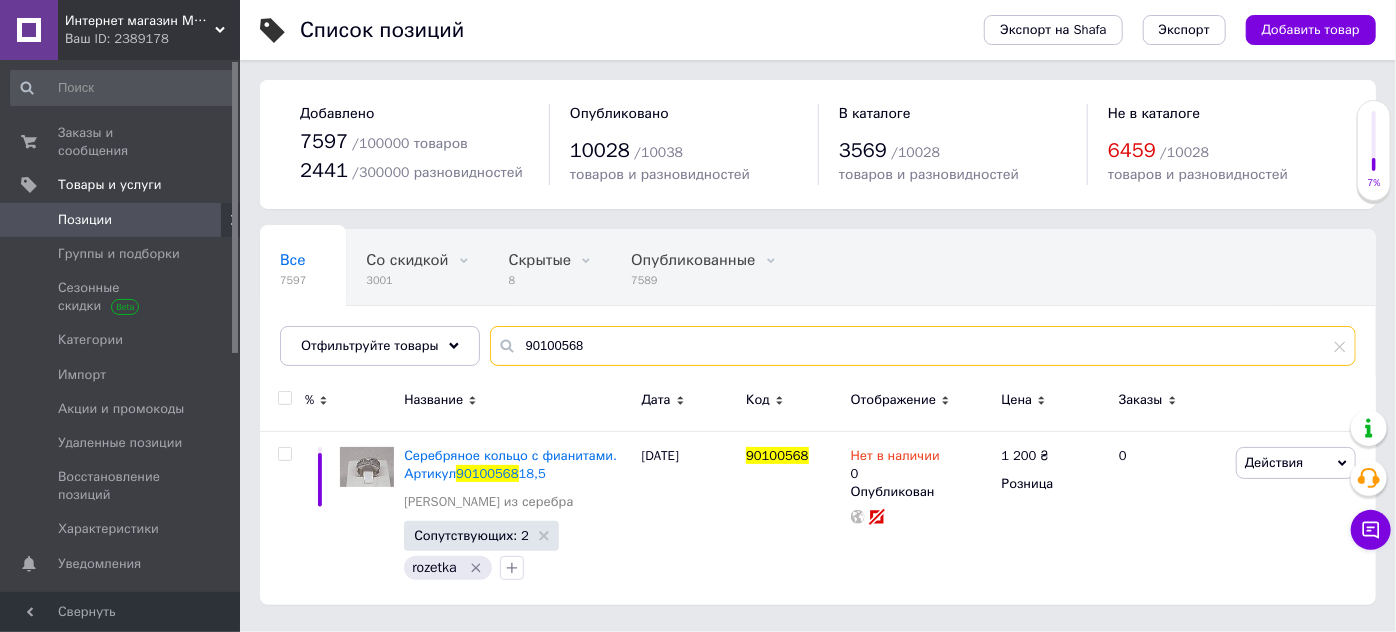 type on "90100568" 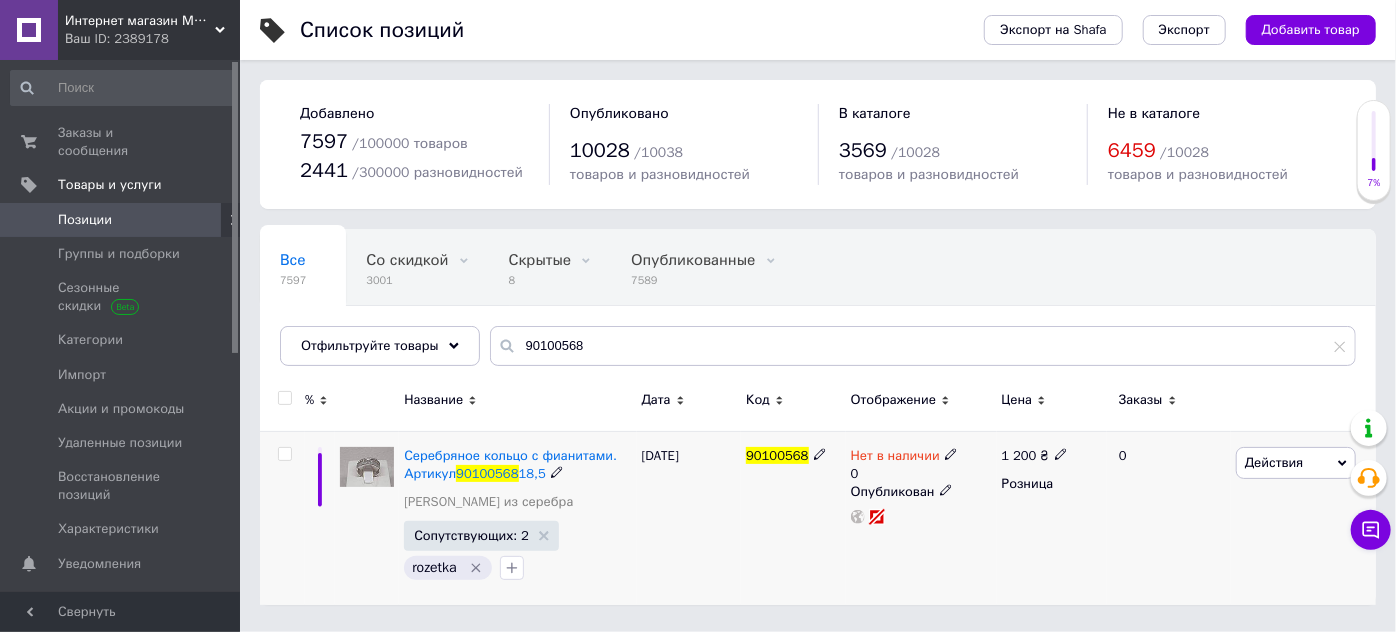 click 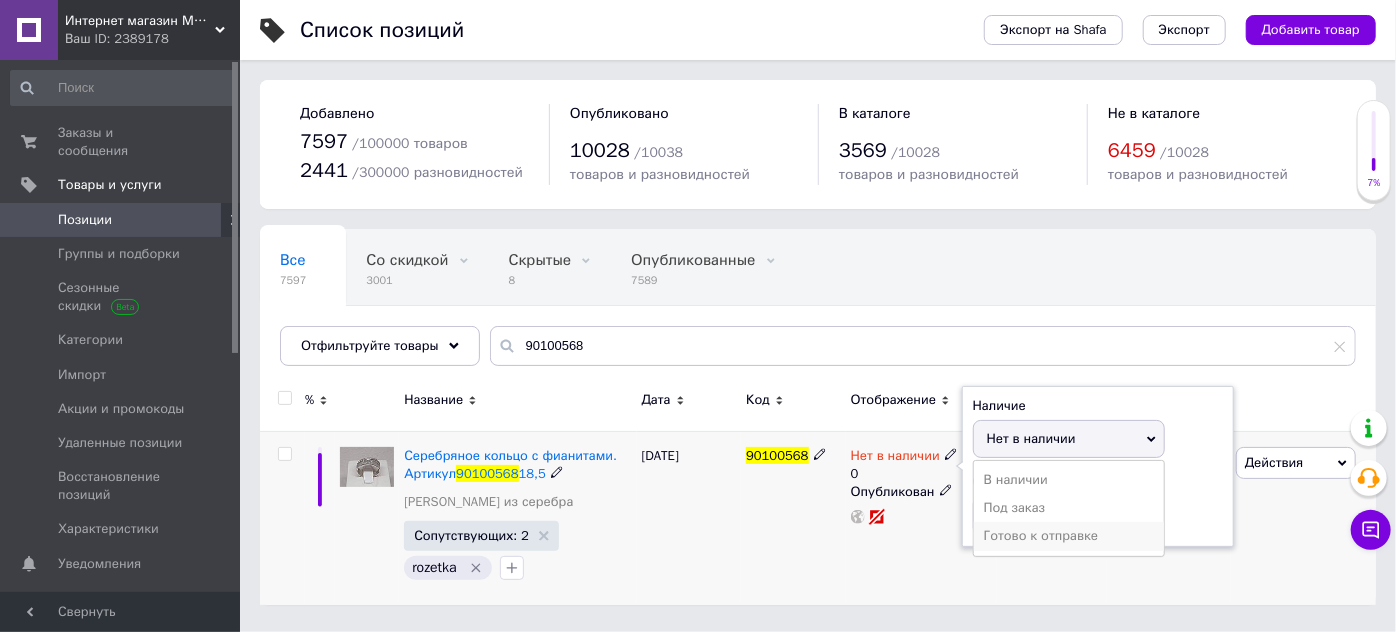 click on "Готово к отправке" at bounding box center [1069, 536] 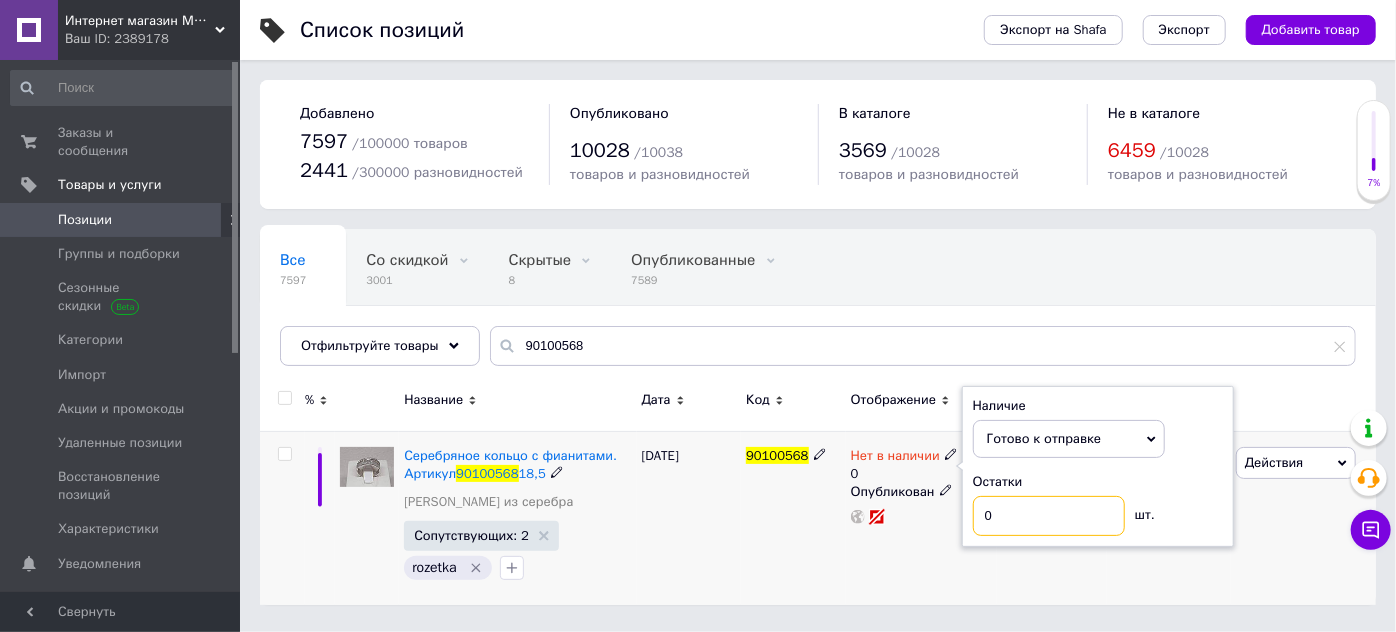click on "0" at bounding box center [1049, 516] 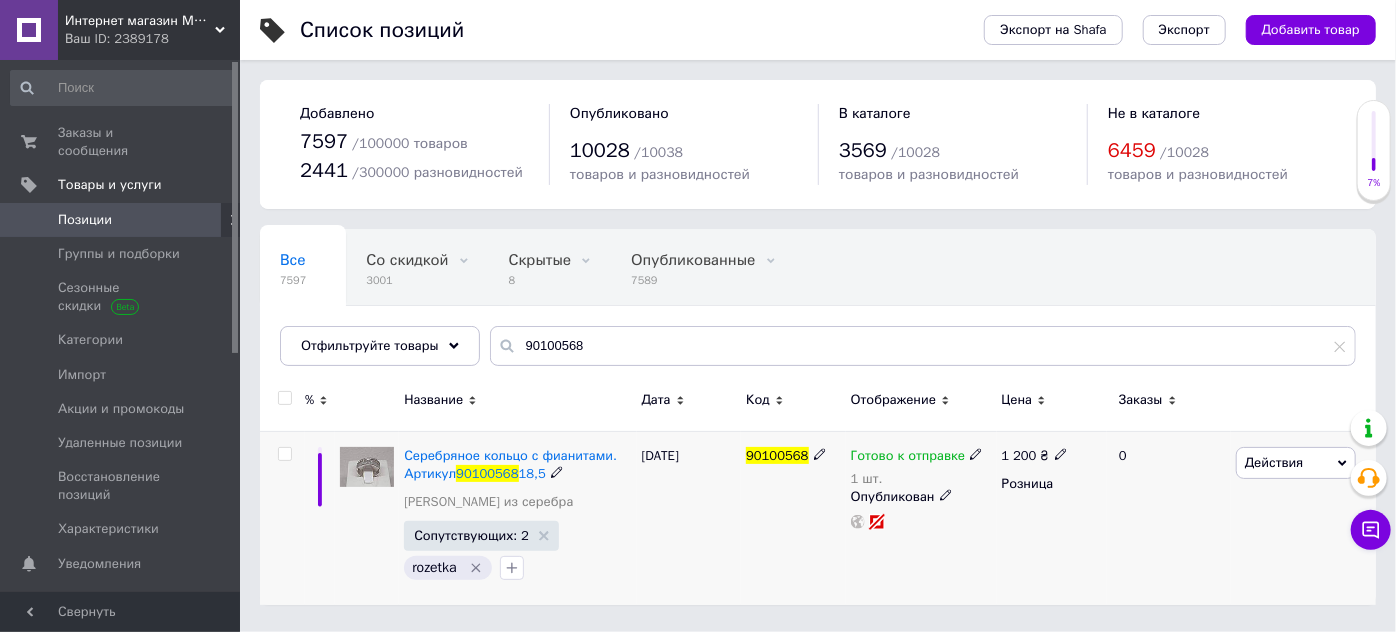 click 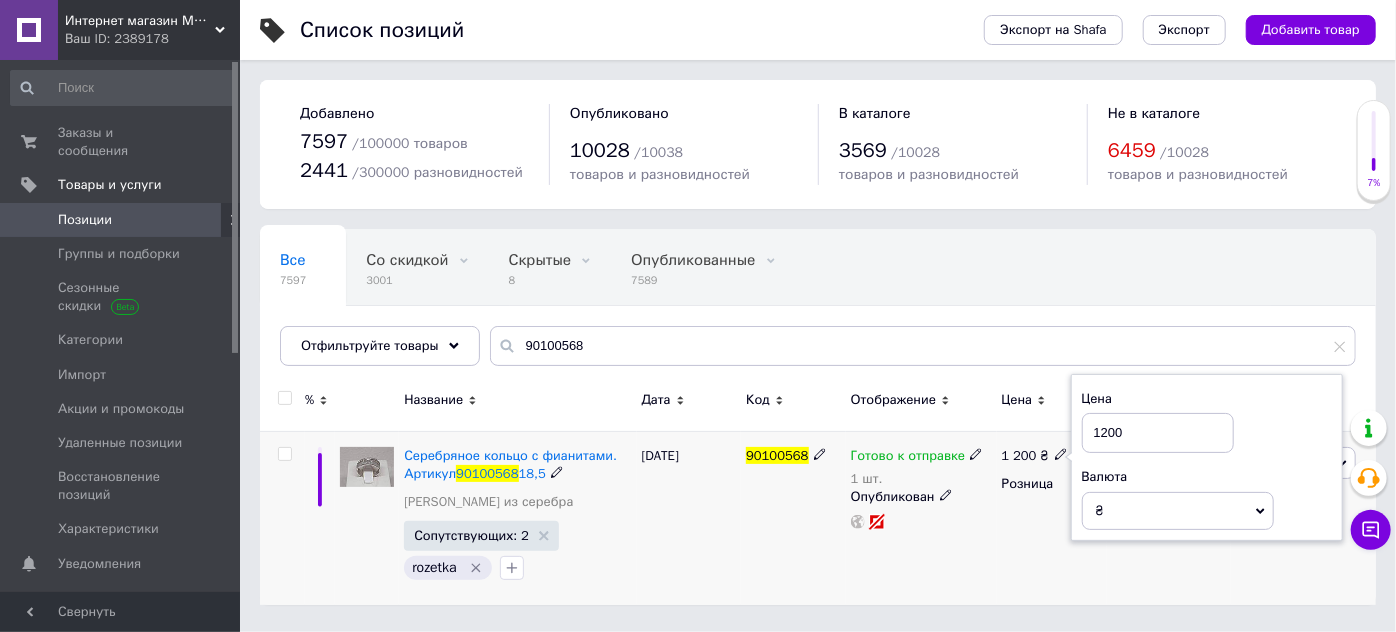 click on "1200" at bounding box center (1158, 433) 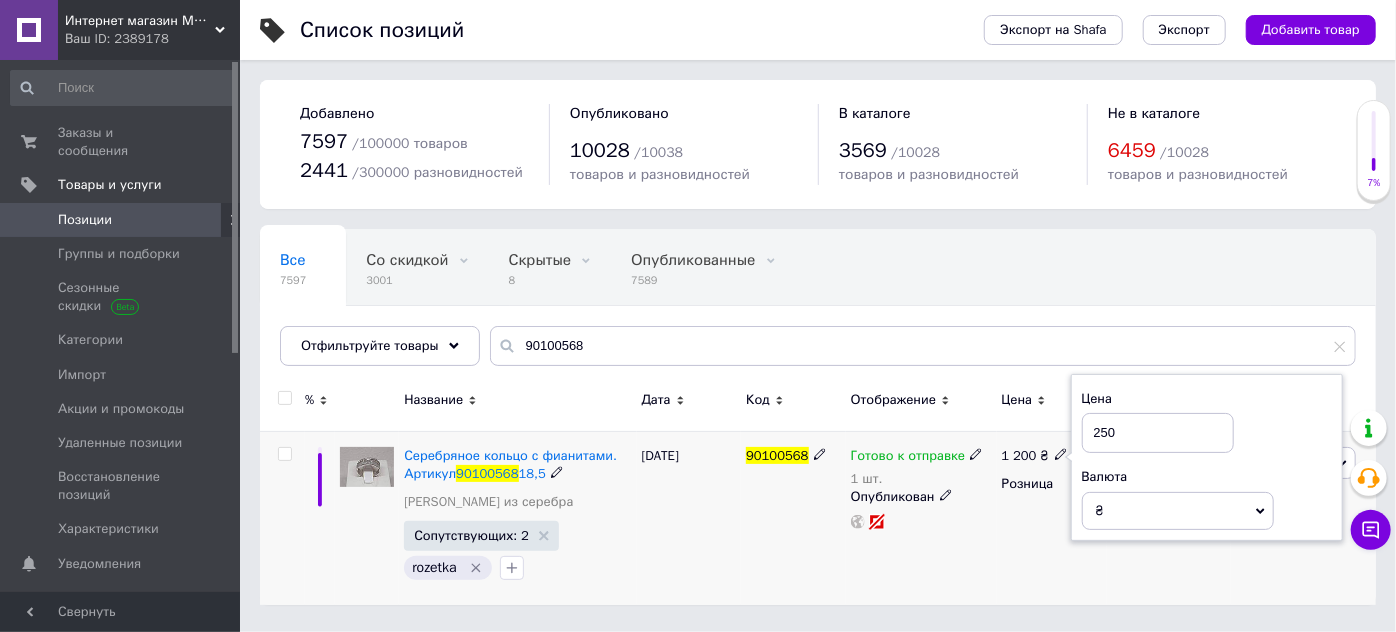 type on "2500" 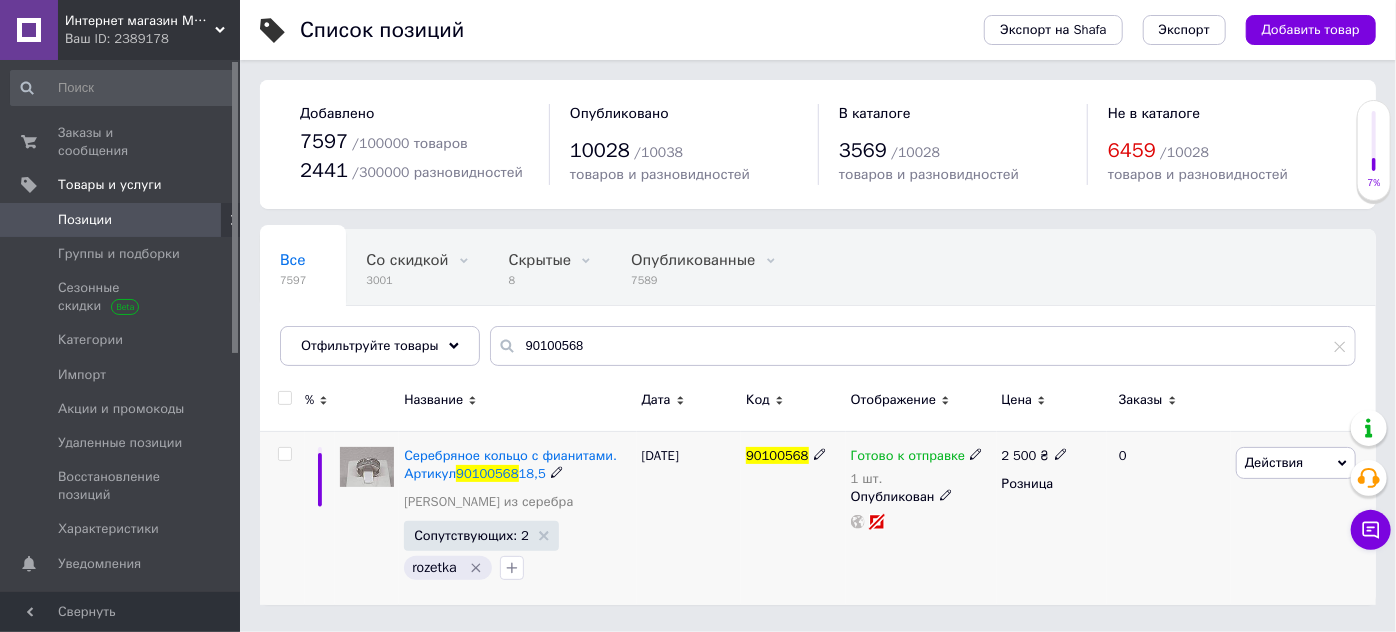 click on "Действия" at bounding box center (1274, 462) 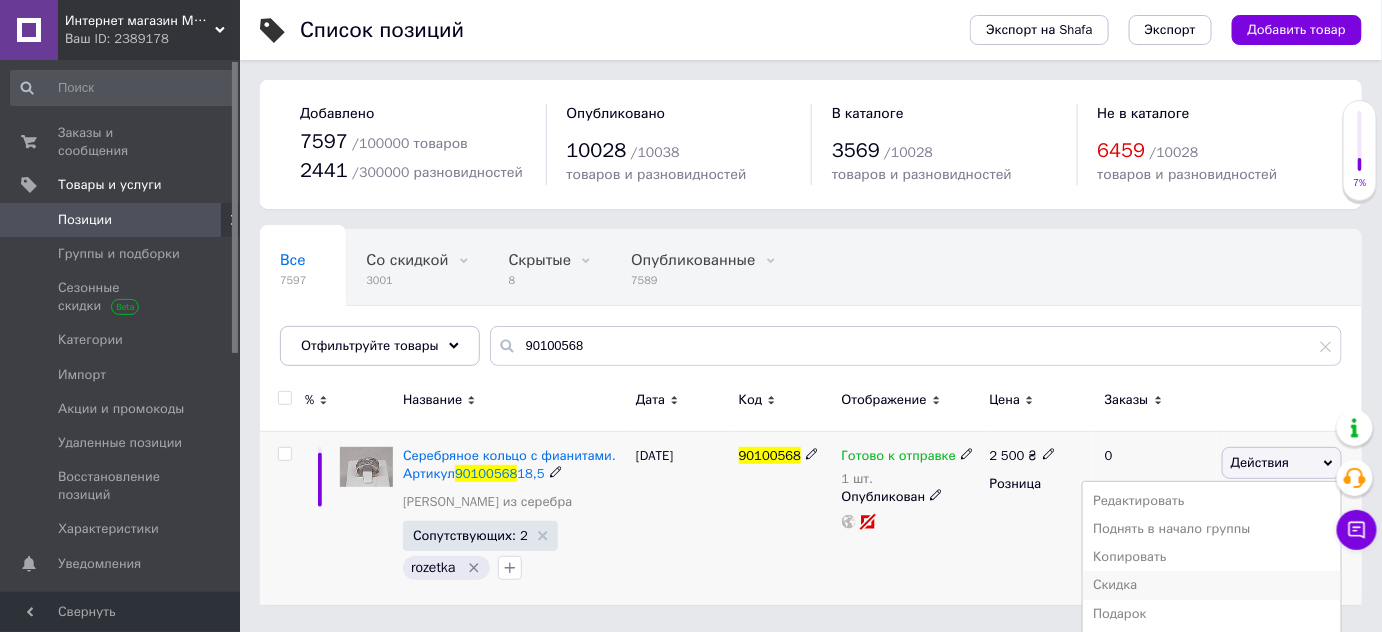 click on "Скидка" at bounding box center [1212, 585] 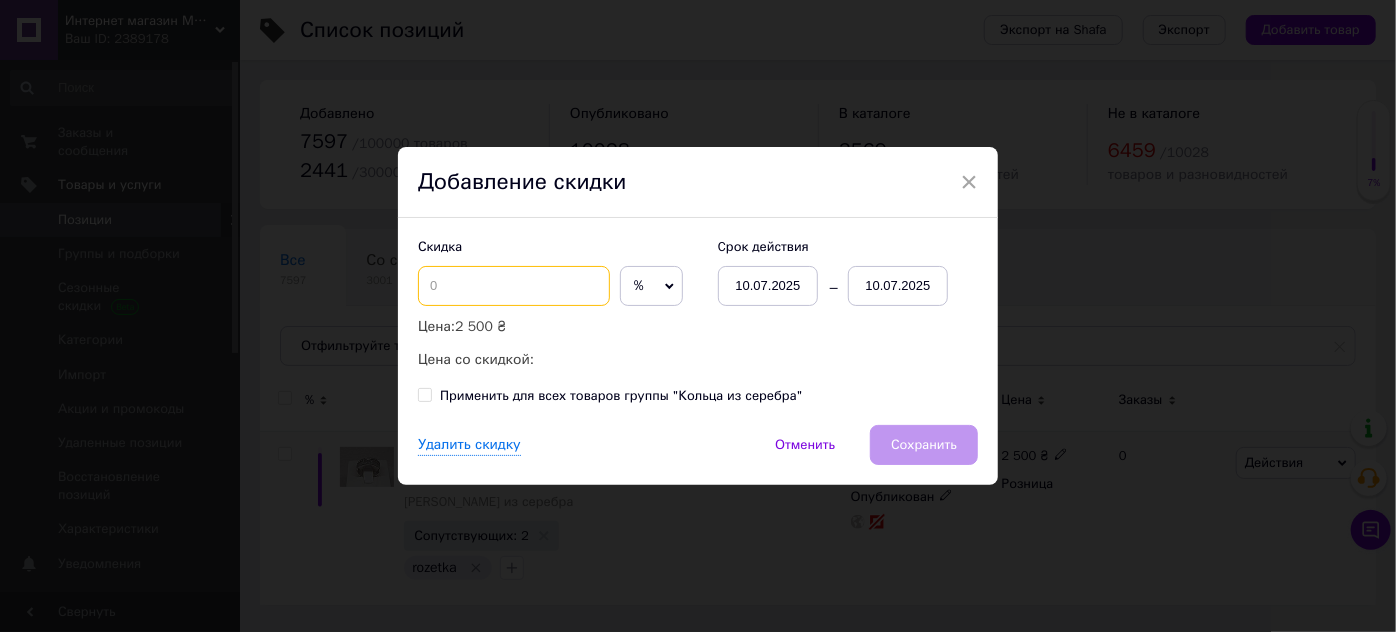 click at bounding box center [514, 286] 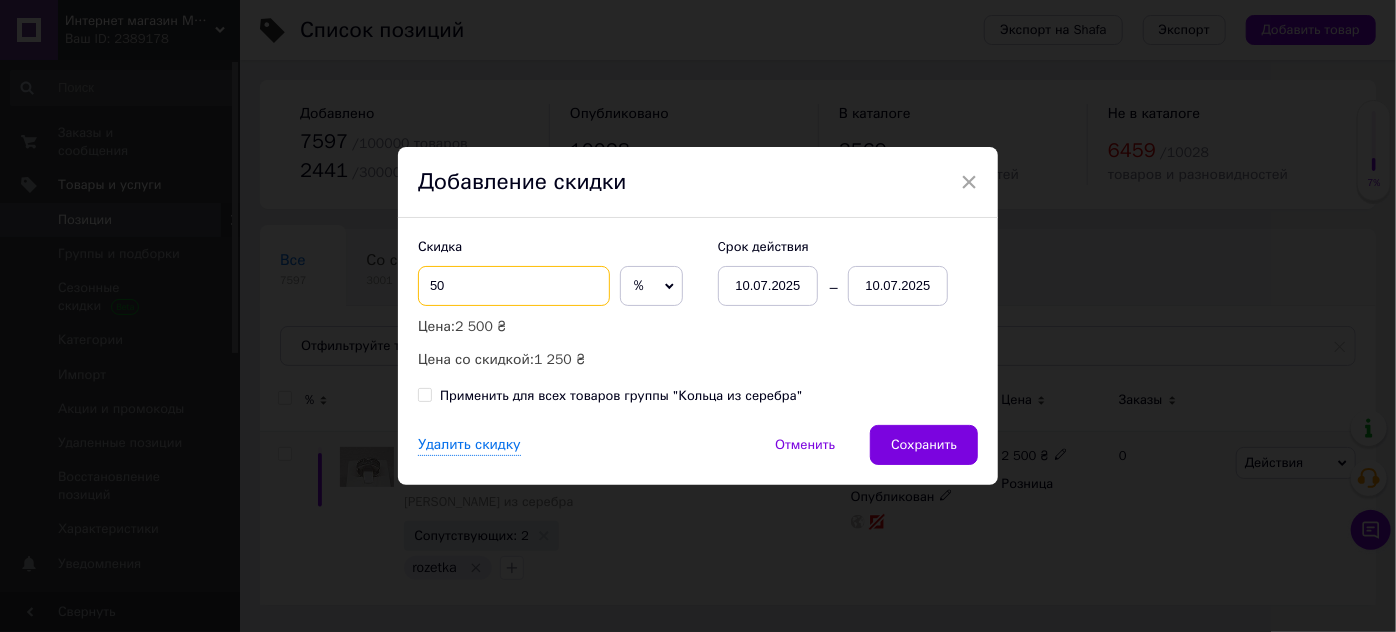 type on "50" 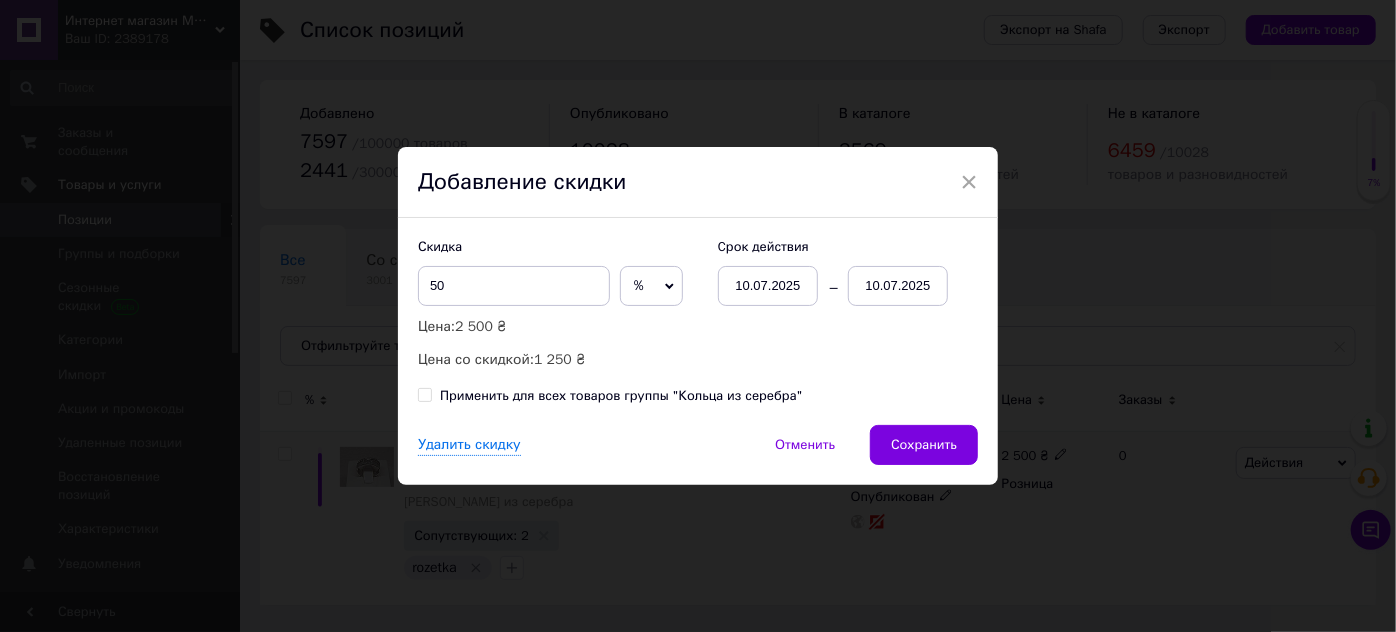 click on "10.07.2025" at bounding box center [898, 286] 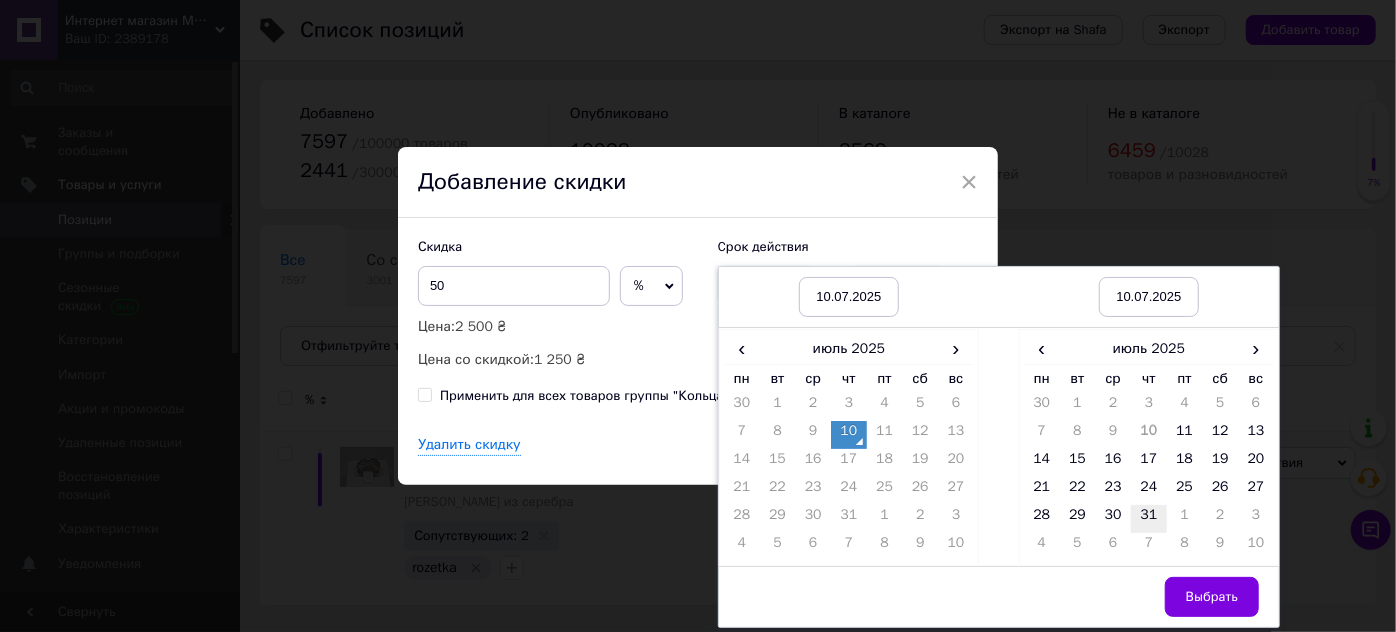 click on "31" at bounding box center (1149, 519) 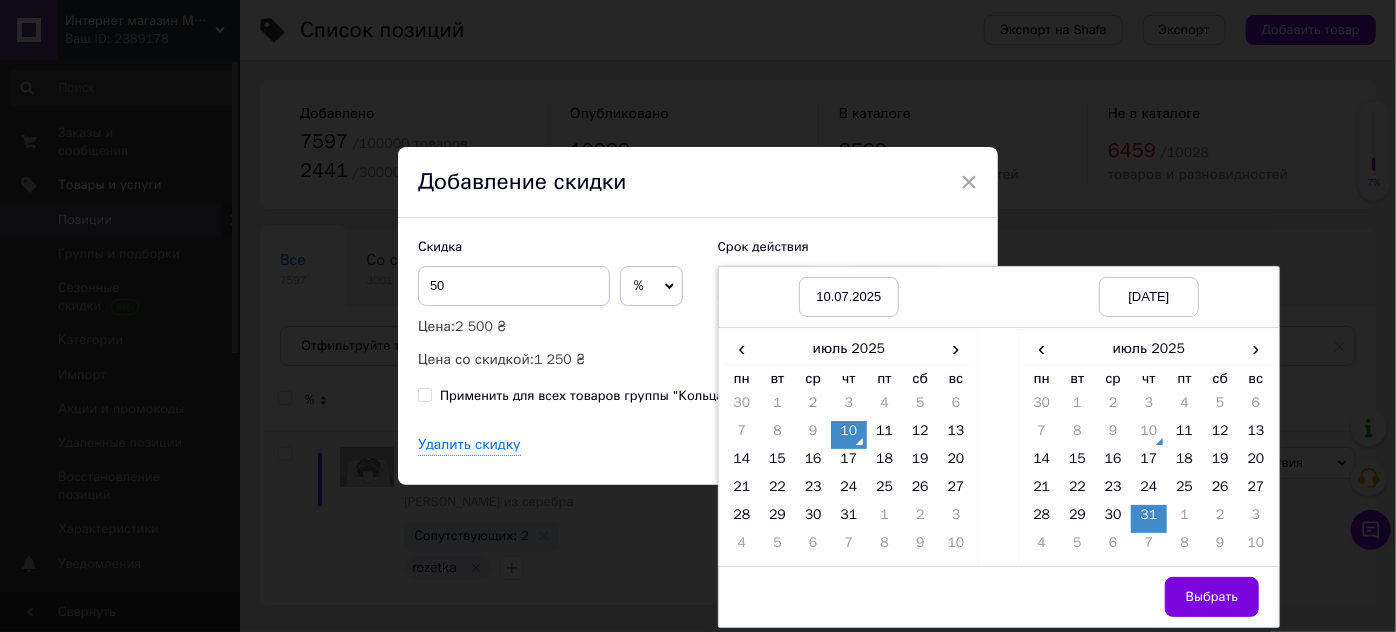 click on "Выбрать" at bounding box center [1212, 597] 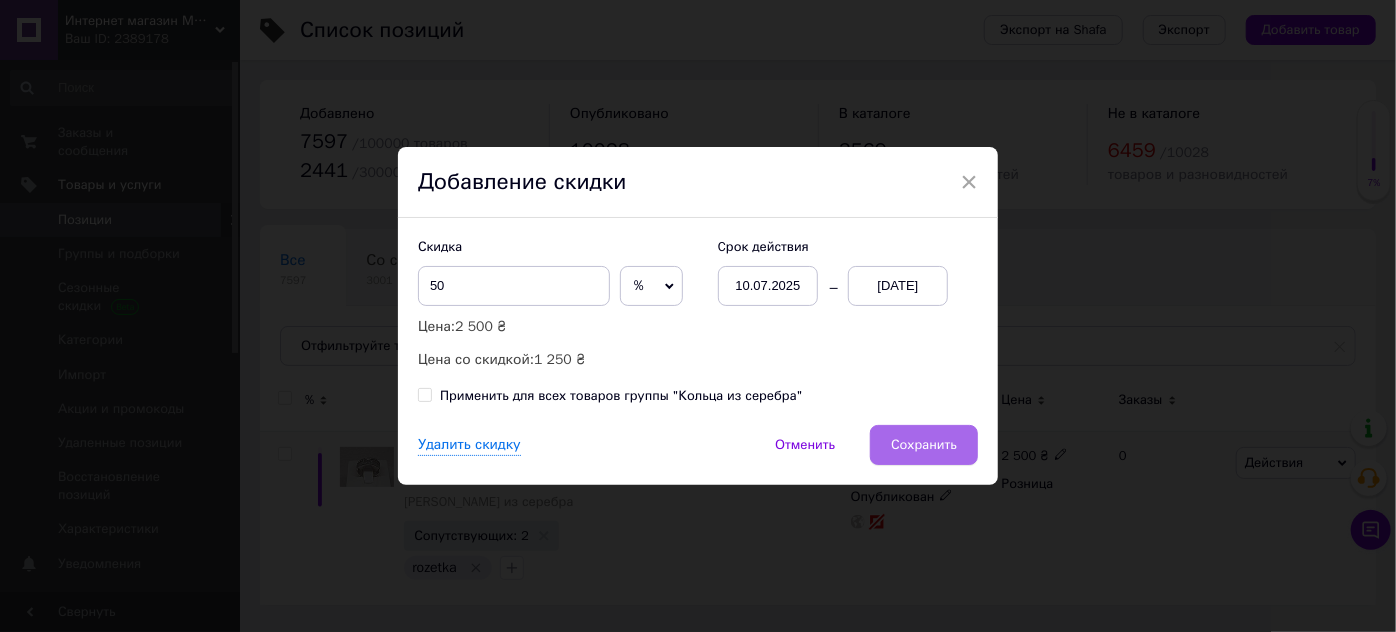 click on "Сохранить" at bounding box center (924, 445) 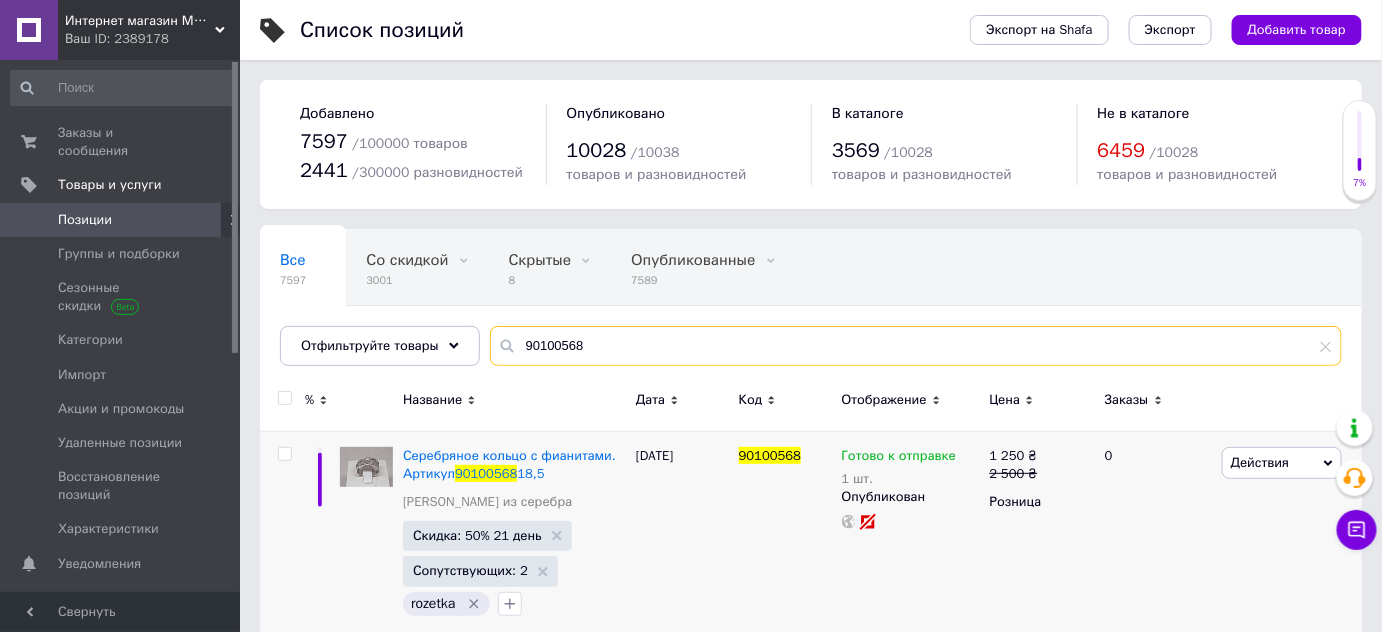 click on "90100568" at bounding box center [916, 346] 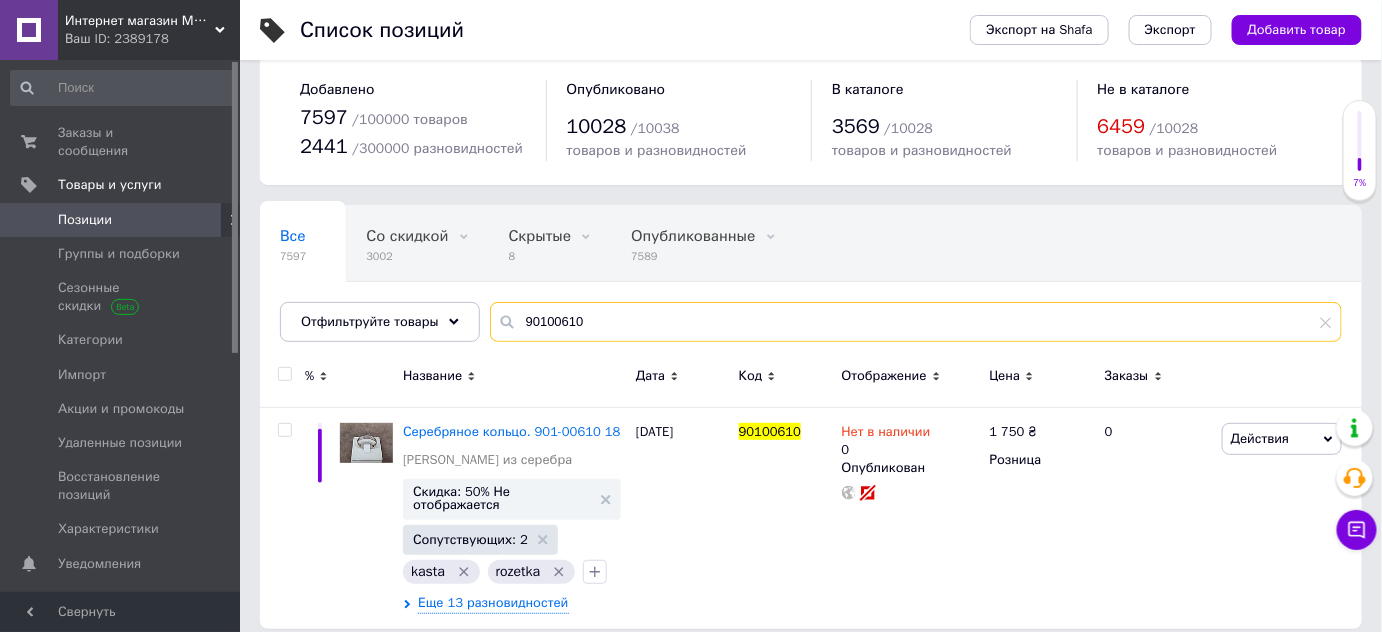 scroll, scrollTop: 38, scrollLeft: 0, axis: vertical 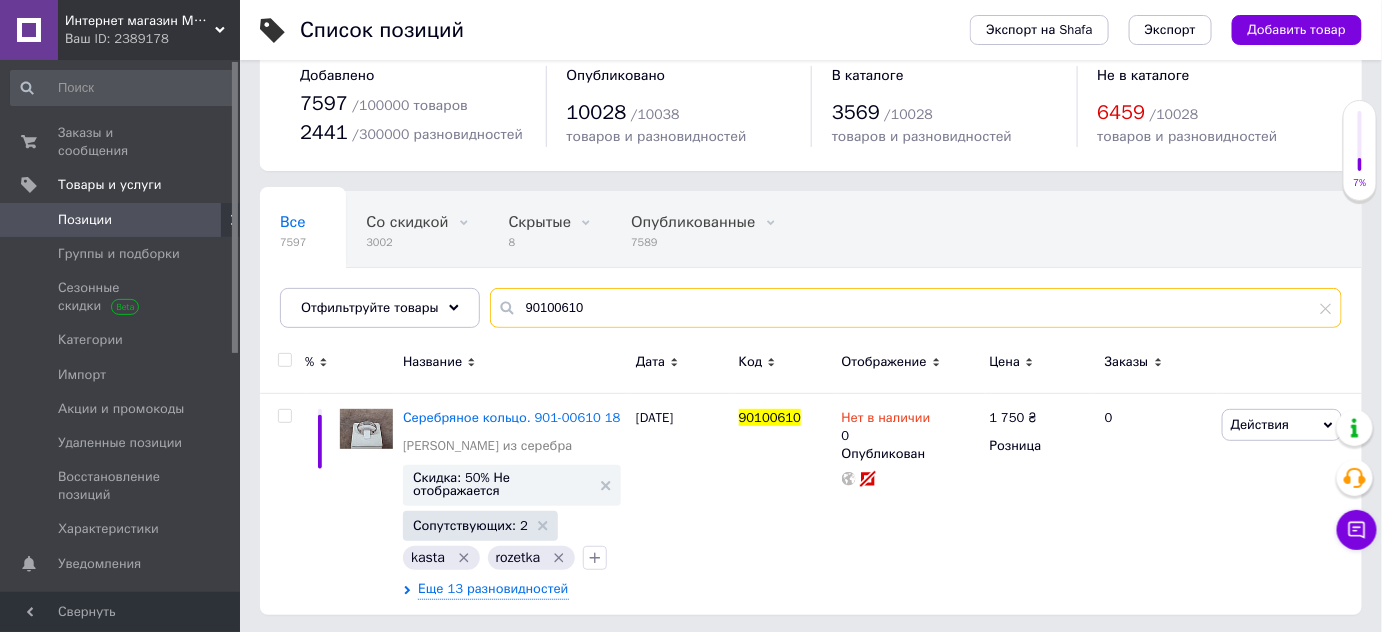 type on "90100610" 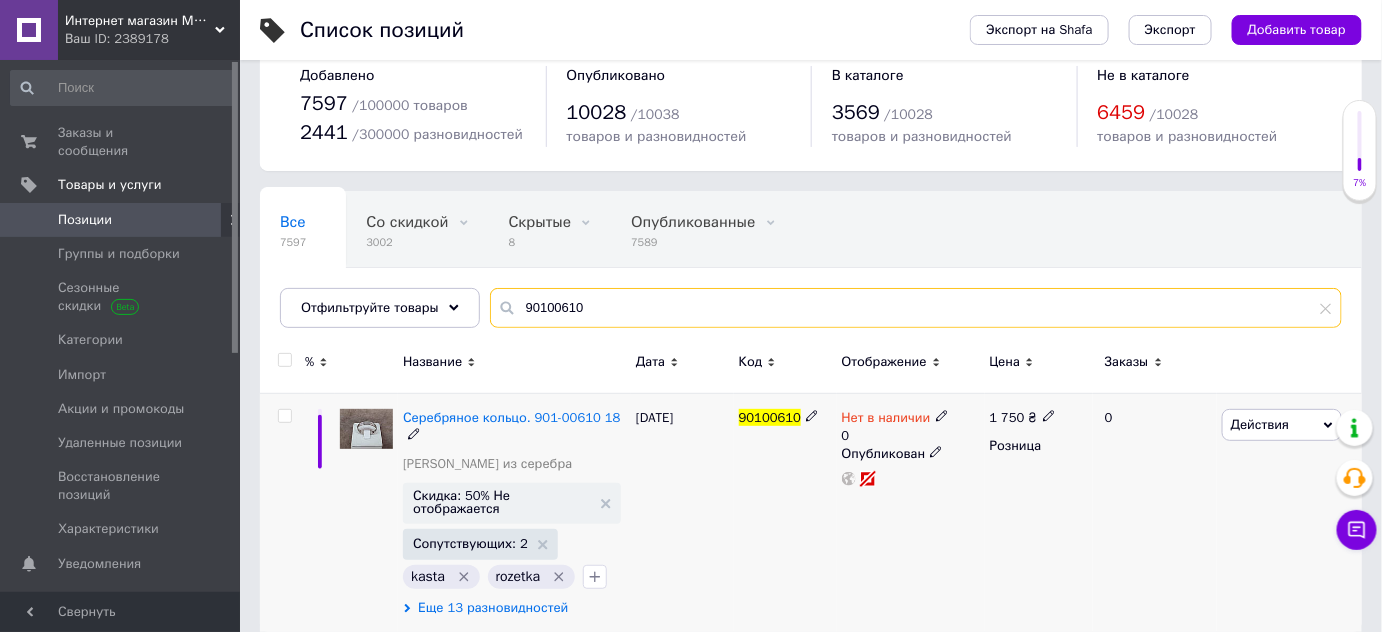 scroll, scrollTop: 37, scrollLeft: 0, axis: vertical 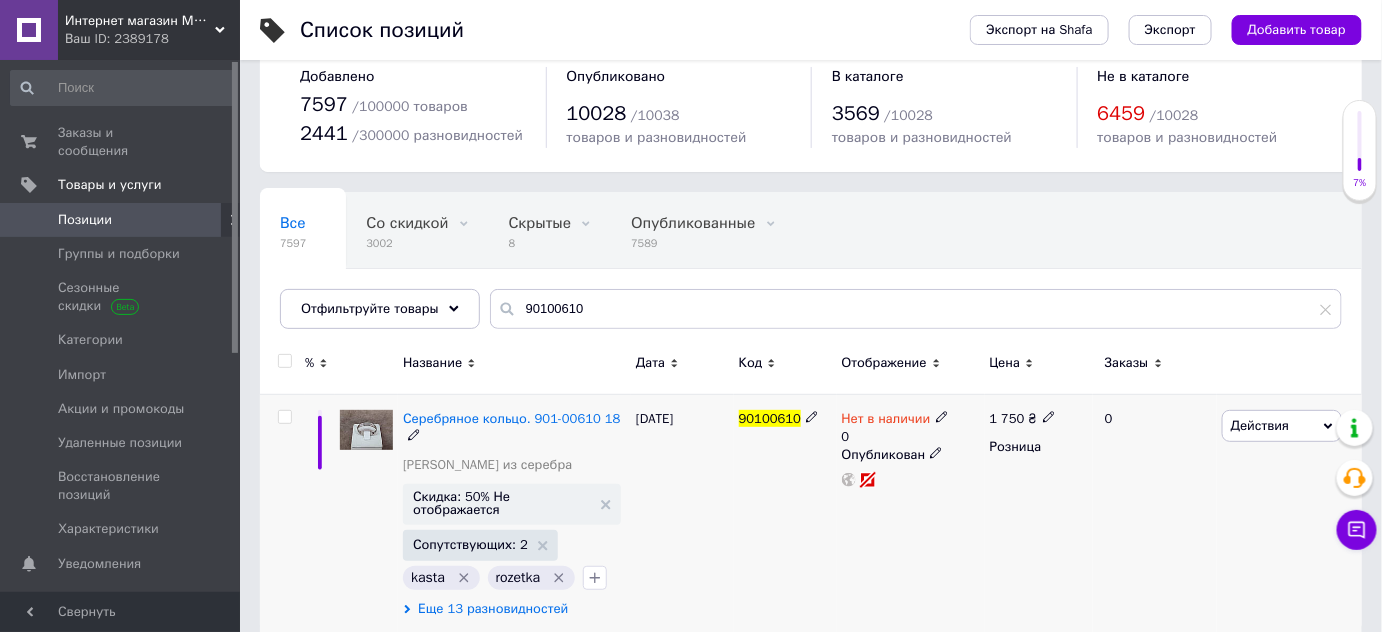 click on "Еще 13 разновидностей" at bounding box center (493, 609) 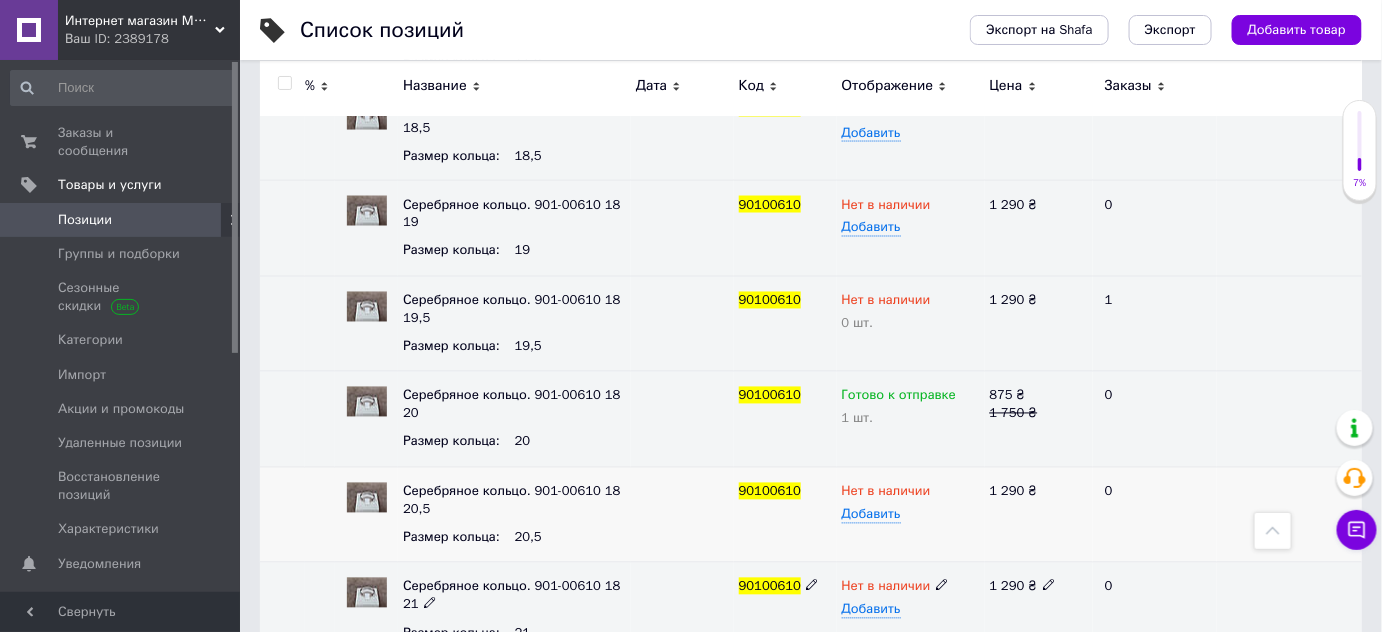 scroll, scrollTop: 1045, scrollLeft: 0, axis: vertical 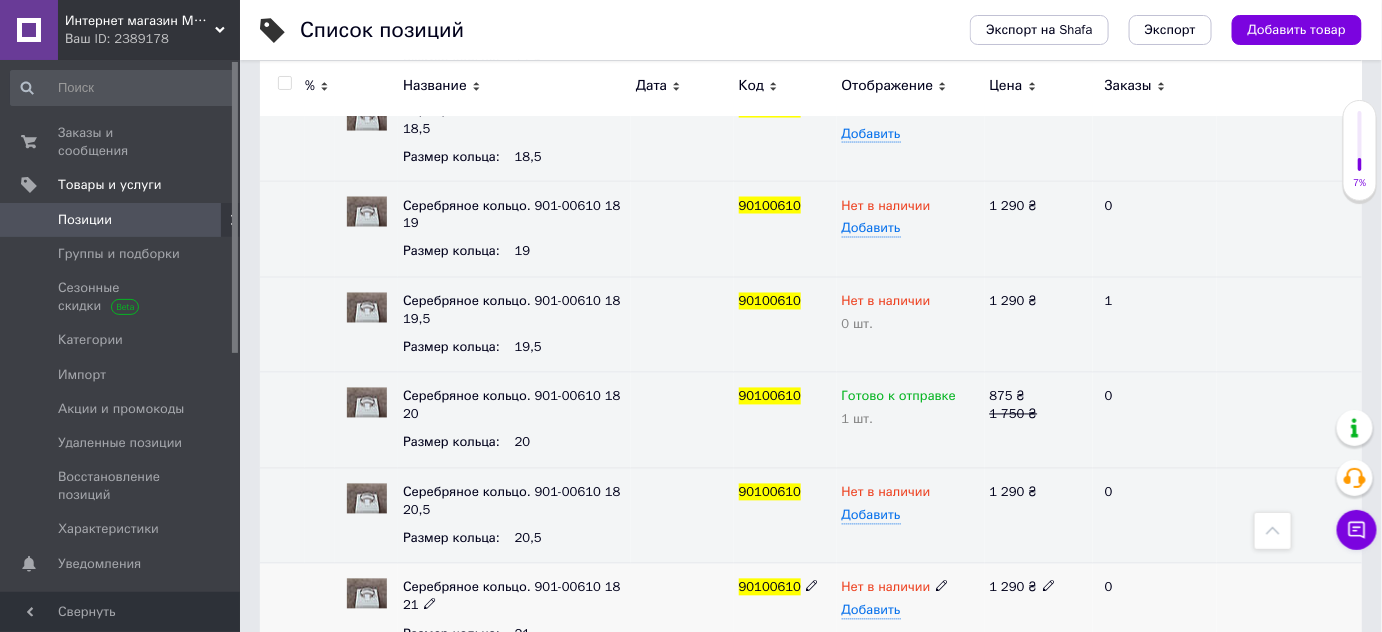 click 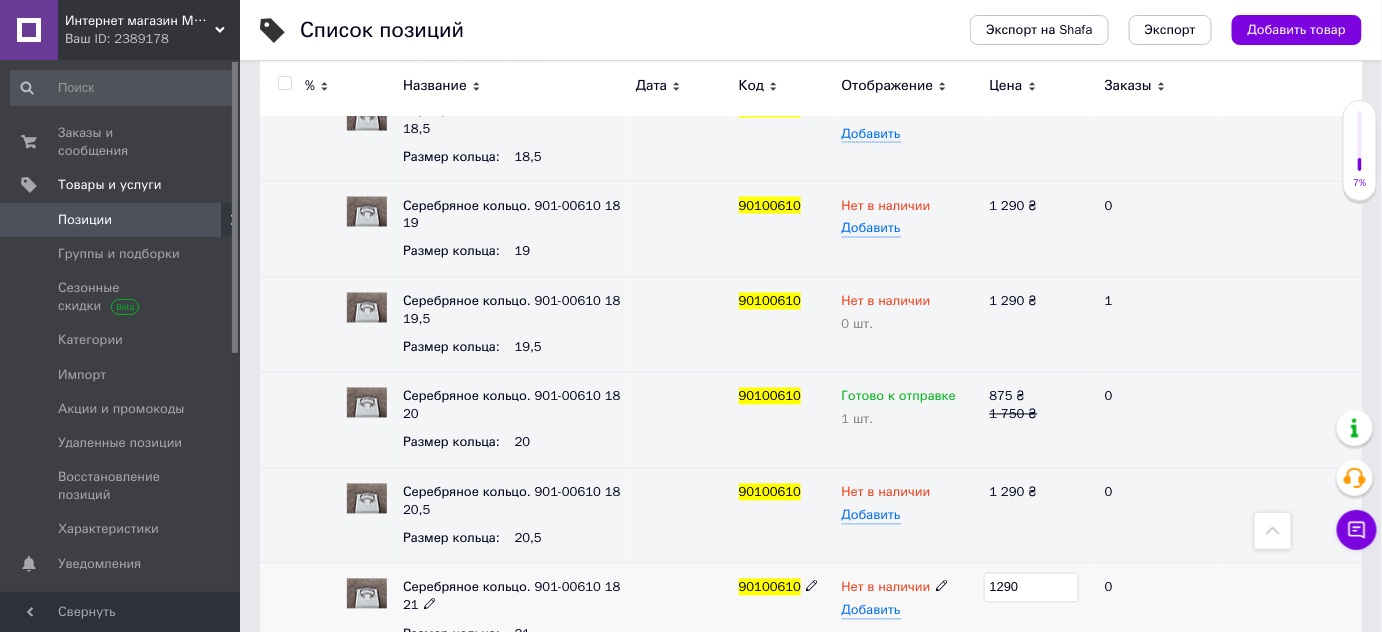click on "1290" at bounding box center (1031, 588) 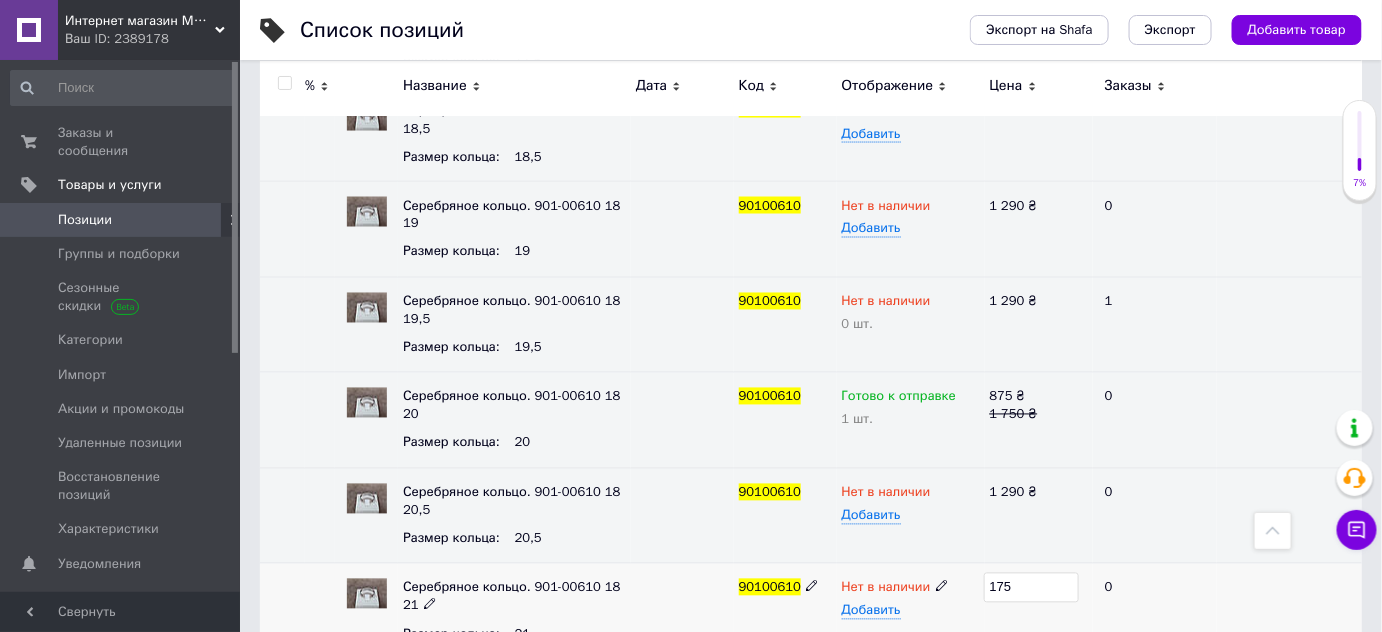 type on "1750" 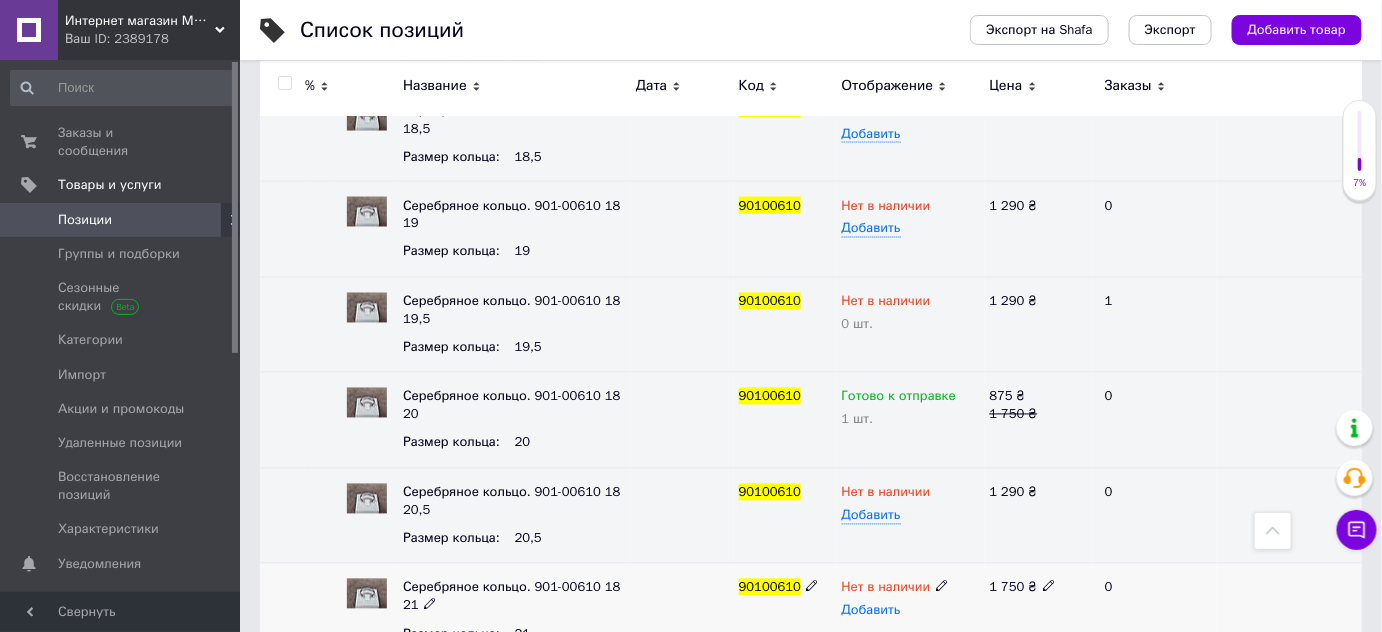 click on "Добавить" at bounding box center [871, 611] 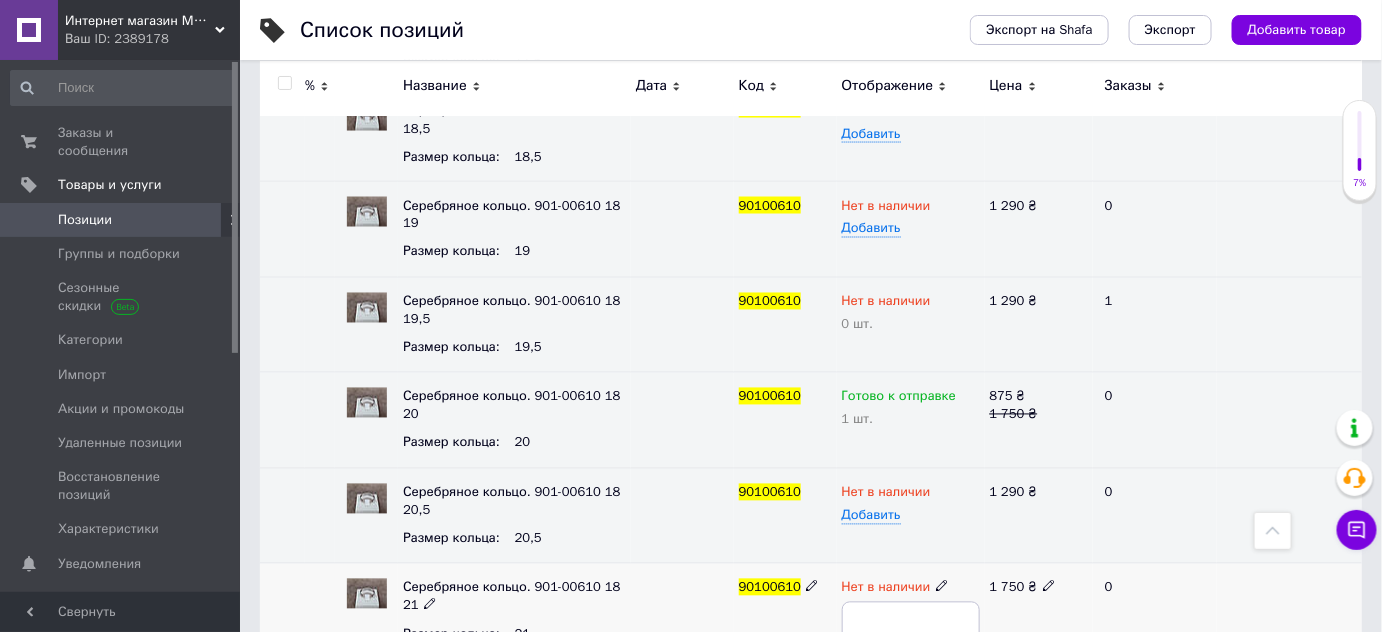 type on "1" 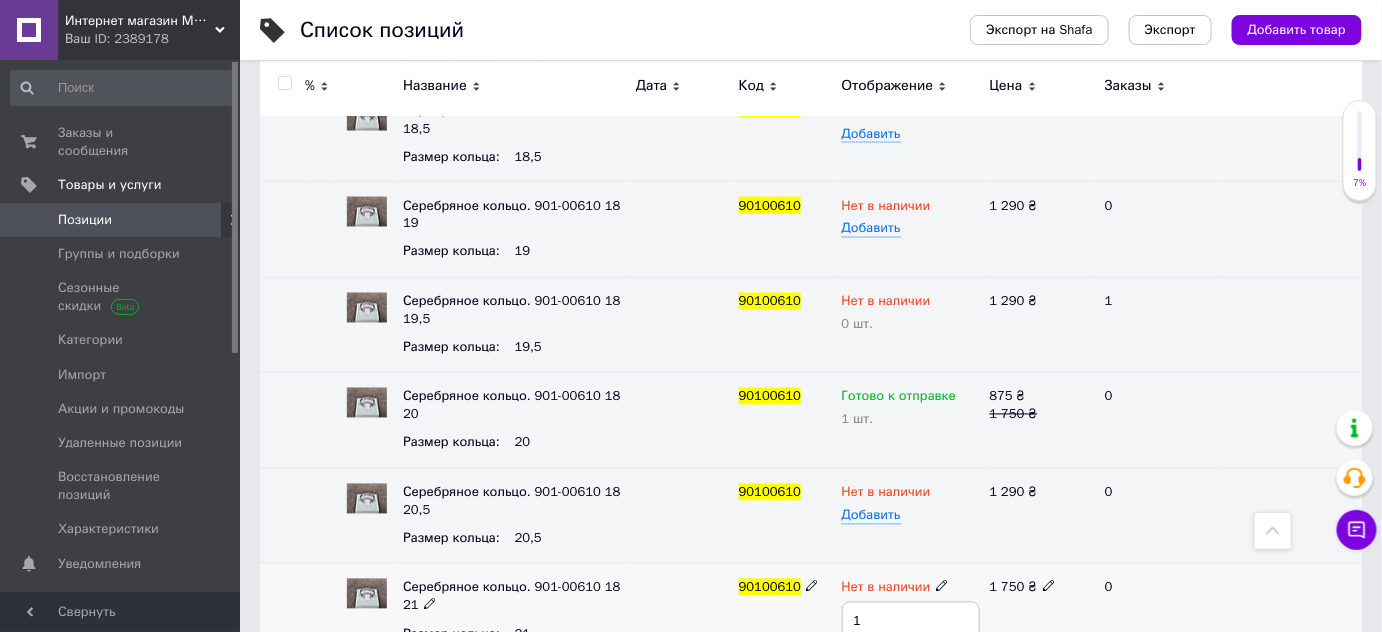 click at bounding box center [942, 585] 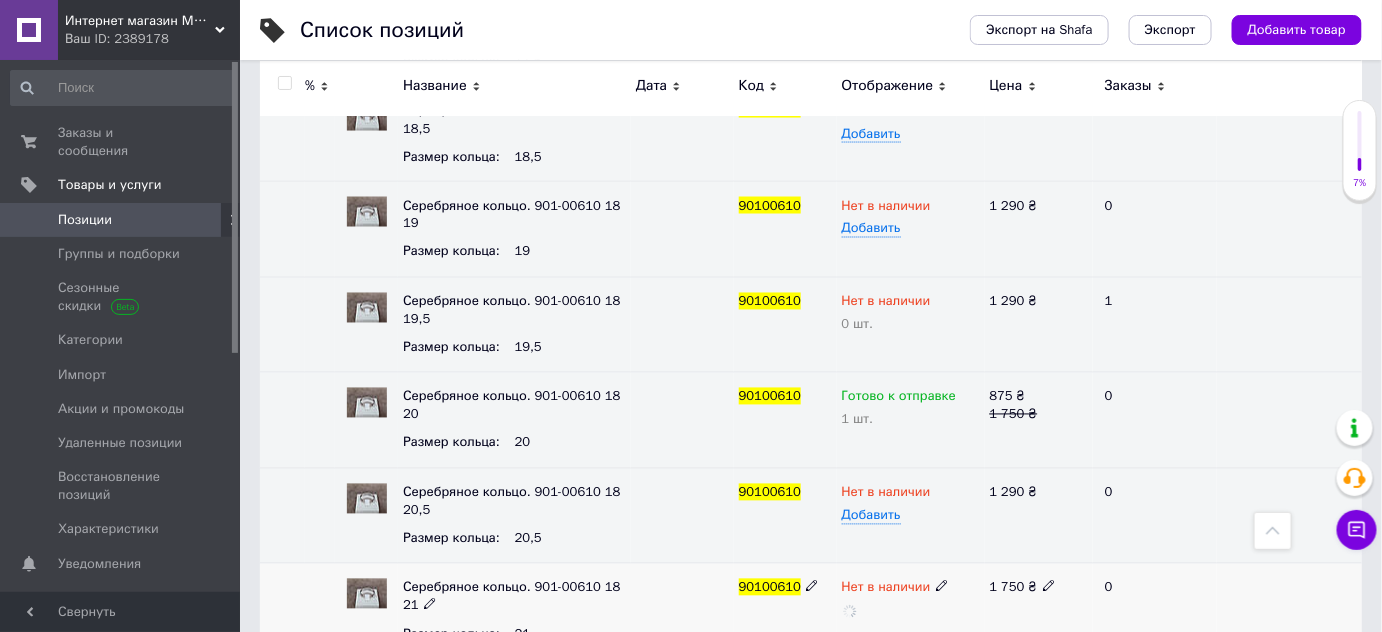 click at bounding box center [942, 585] 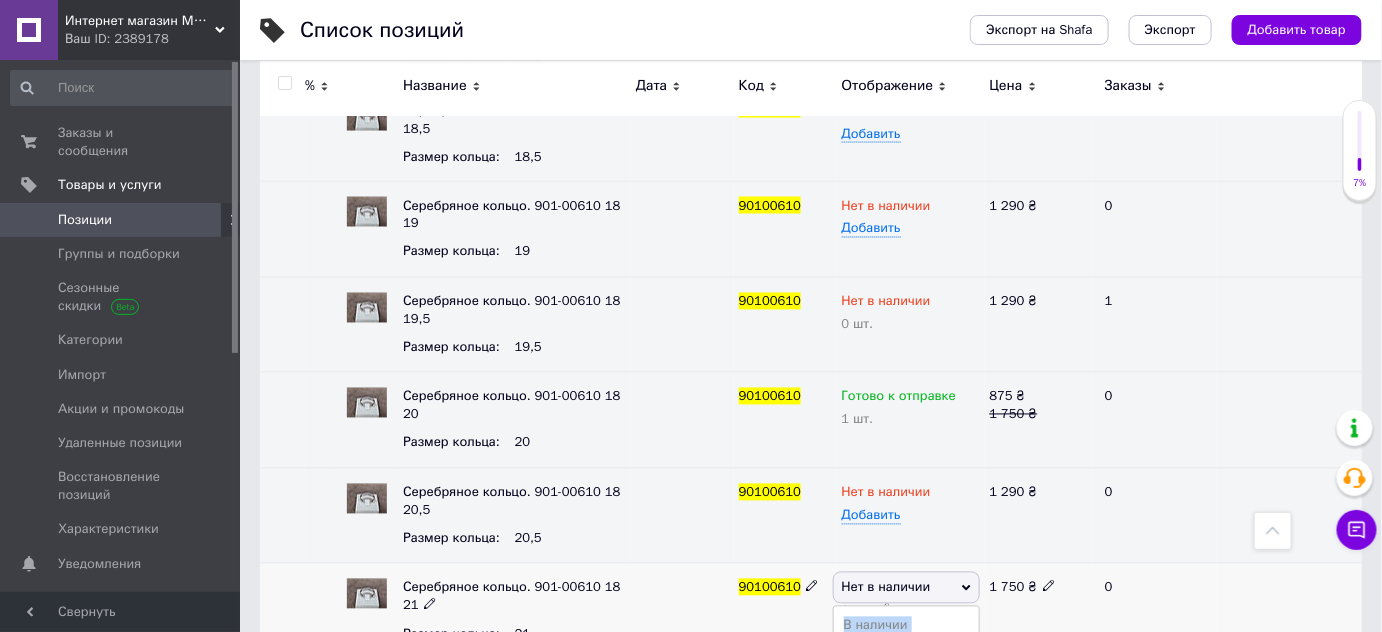 click on "Готово к отправке" at bounding box center [906, 683] 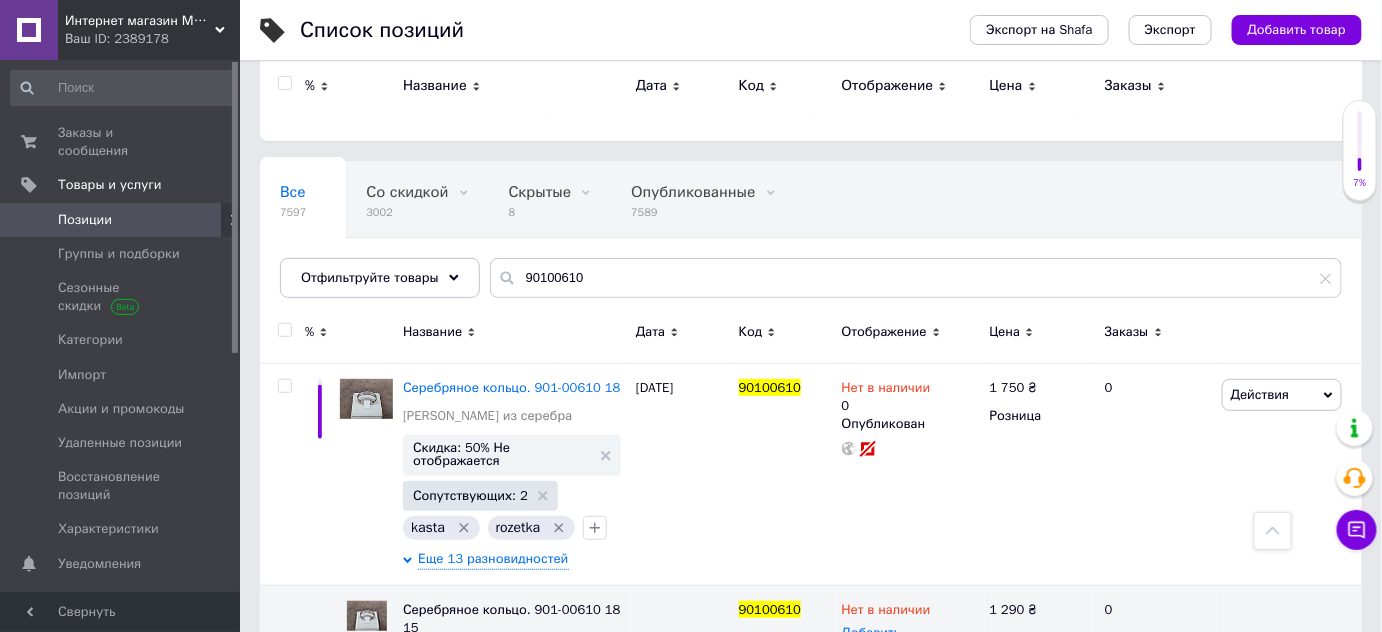 scroll, scrollTop: 0, scrollLeft: 0, axis: both 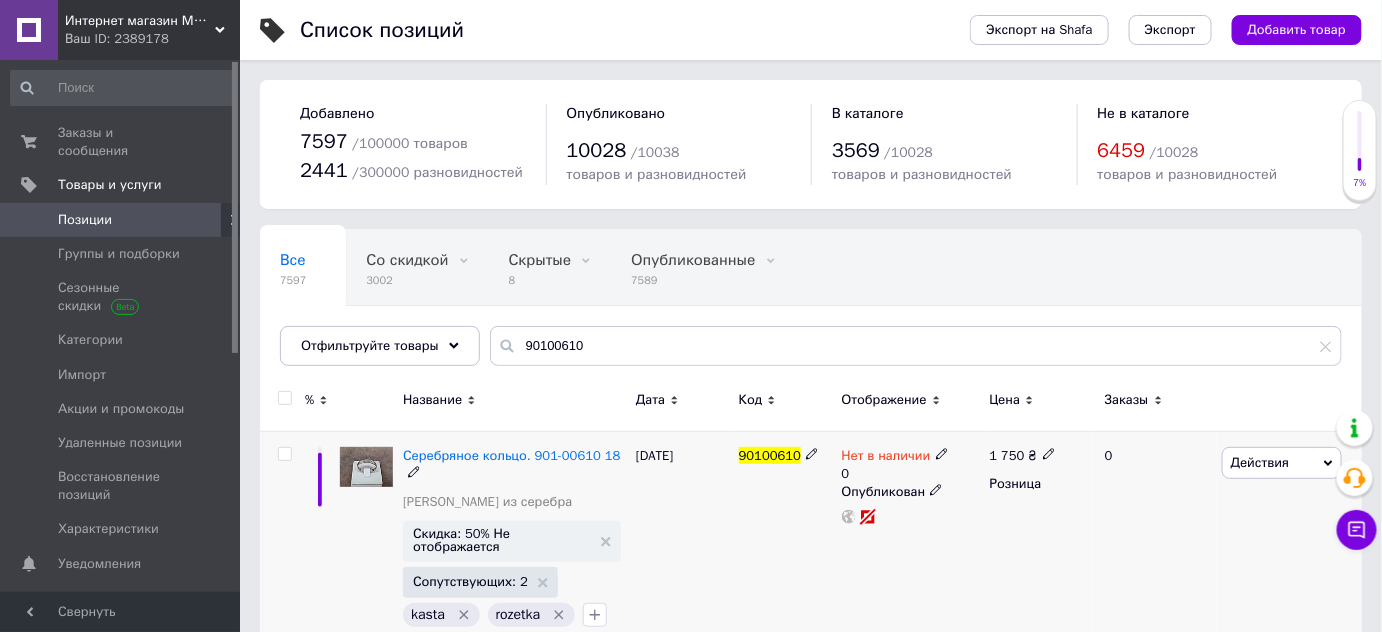 click 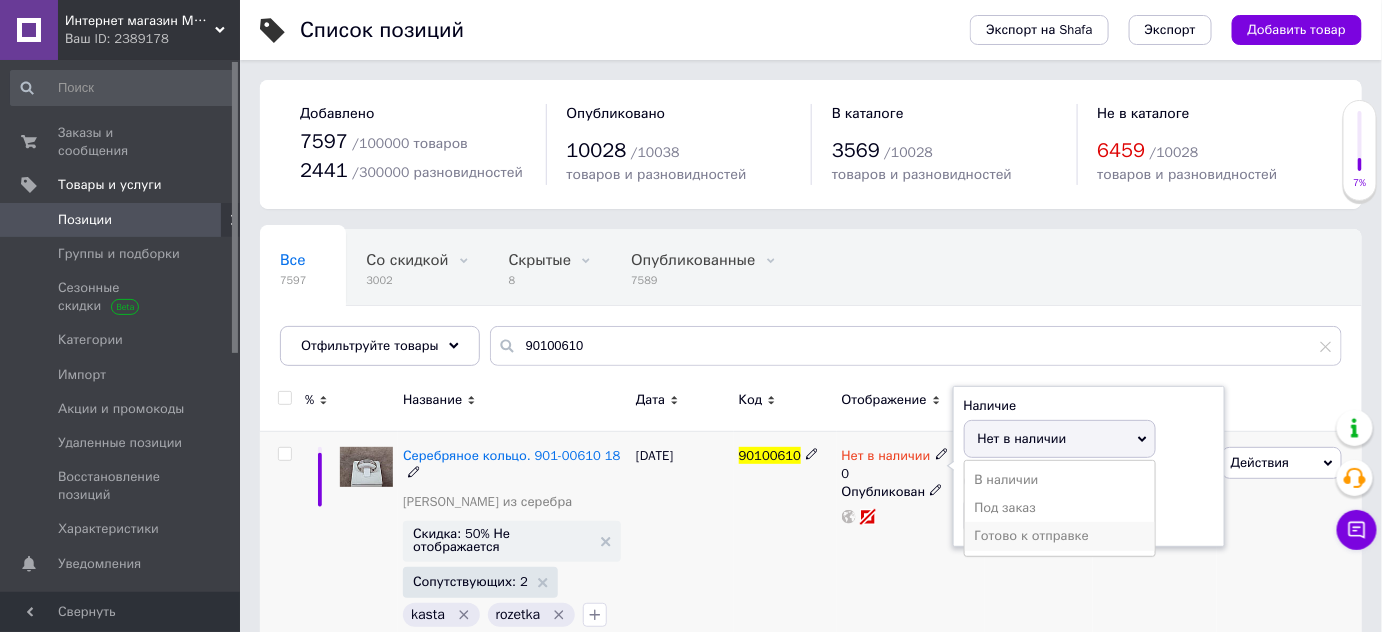 click on "Готово к отправке" at bounding box center (1060, 536) 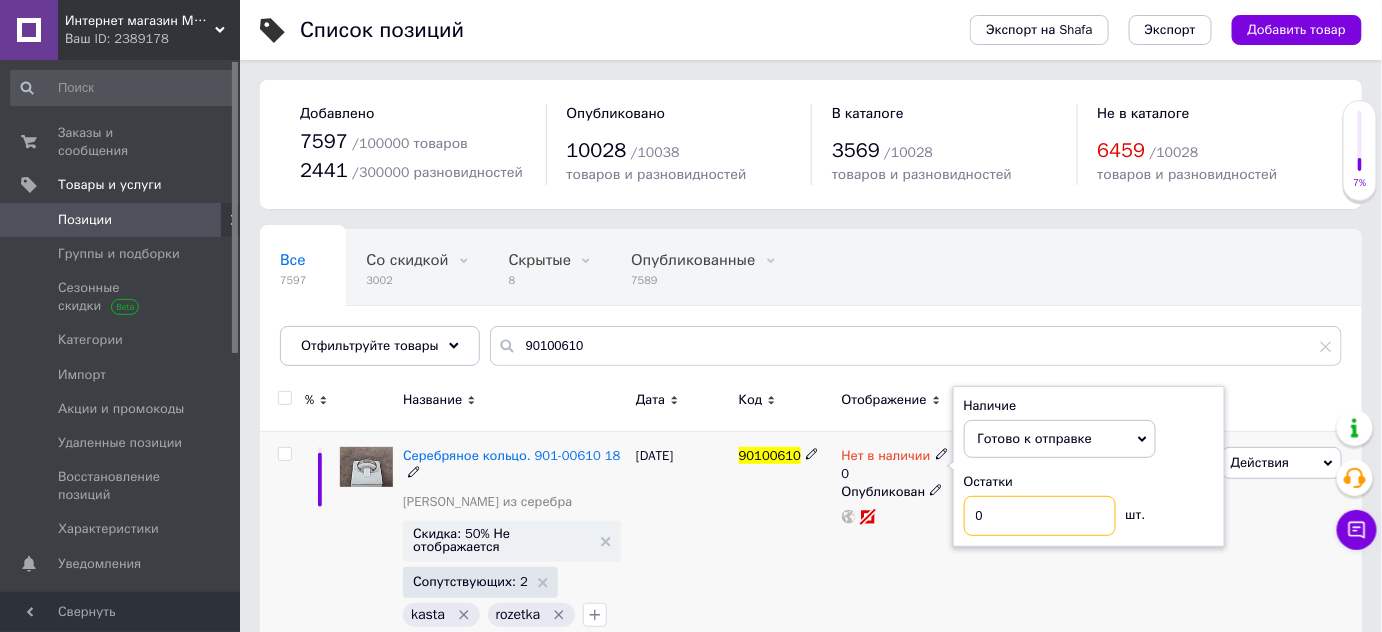 click on "0" at bounding box center (1040, 516) 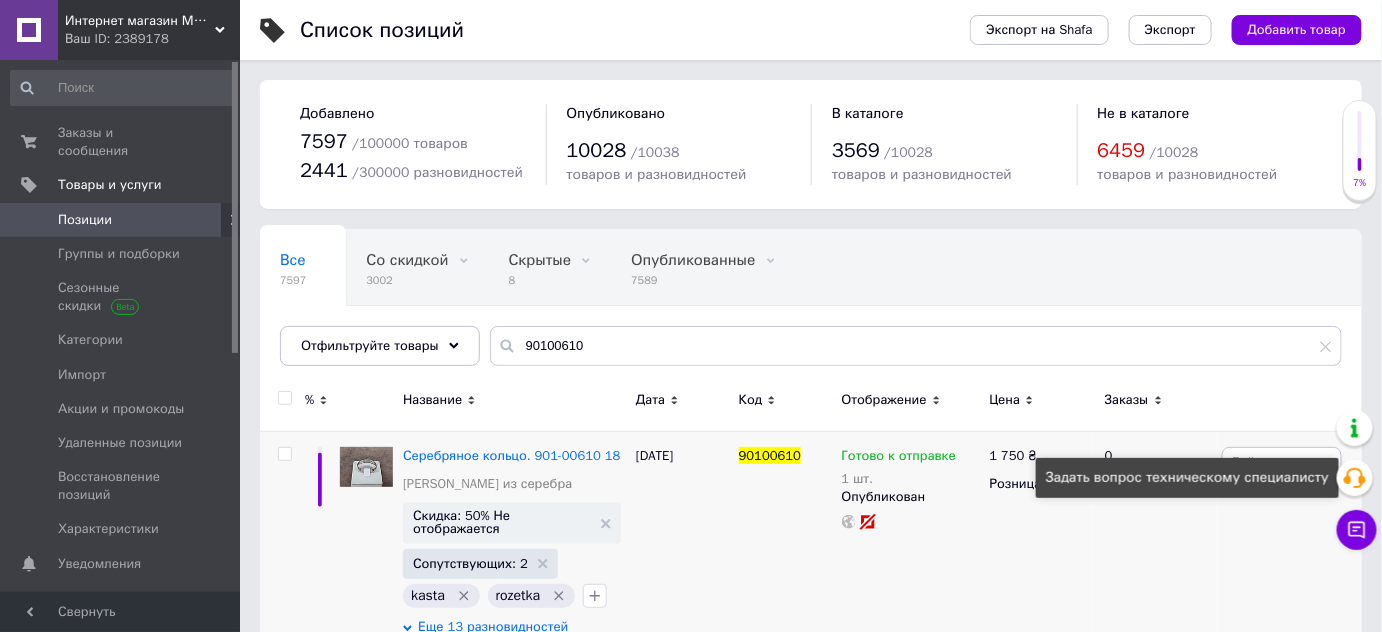 click on "Действия" at bounding box center (1282, 463) 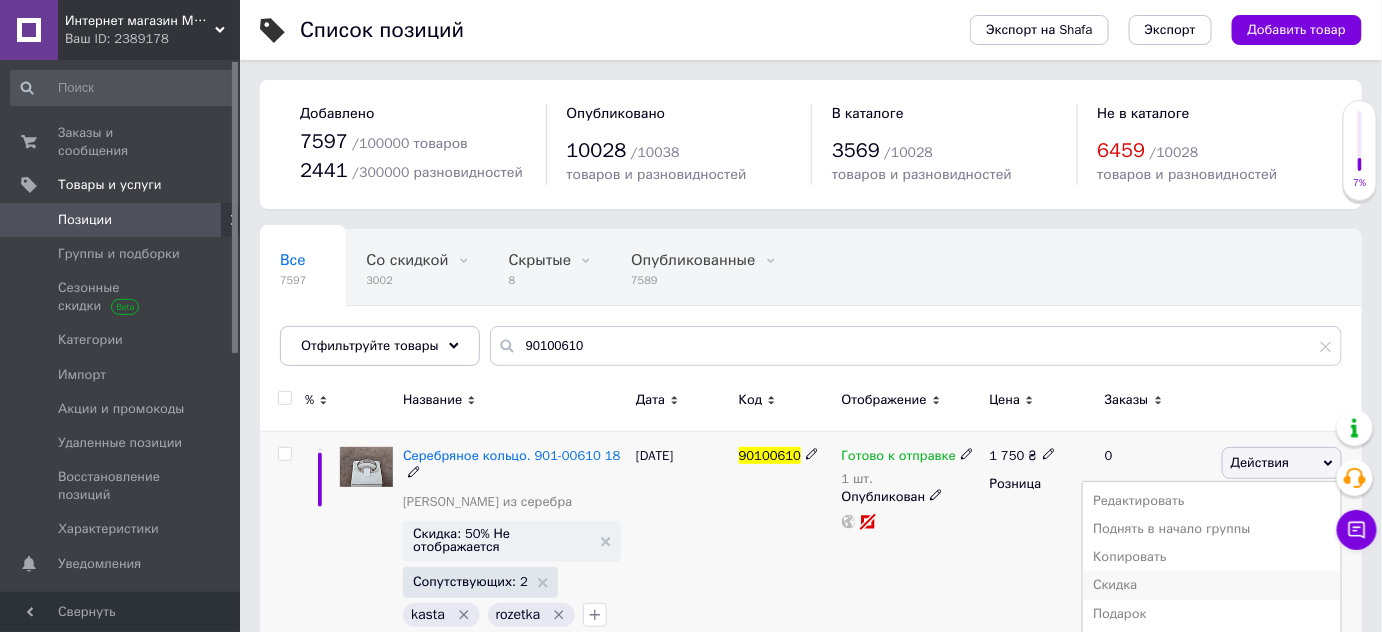 click on "Скидка" at bounding box center (1212, 585) 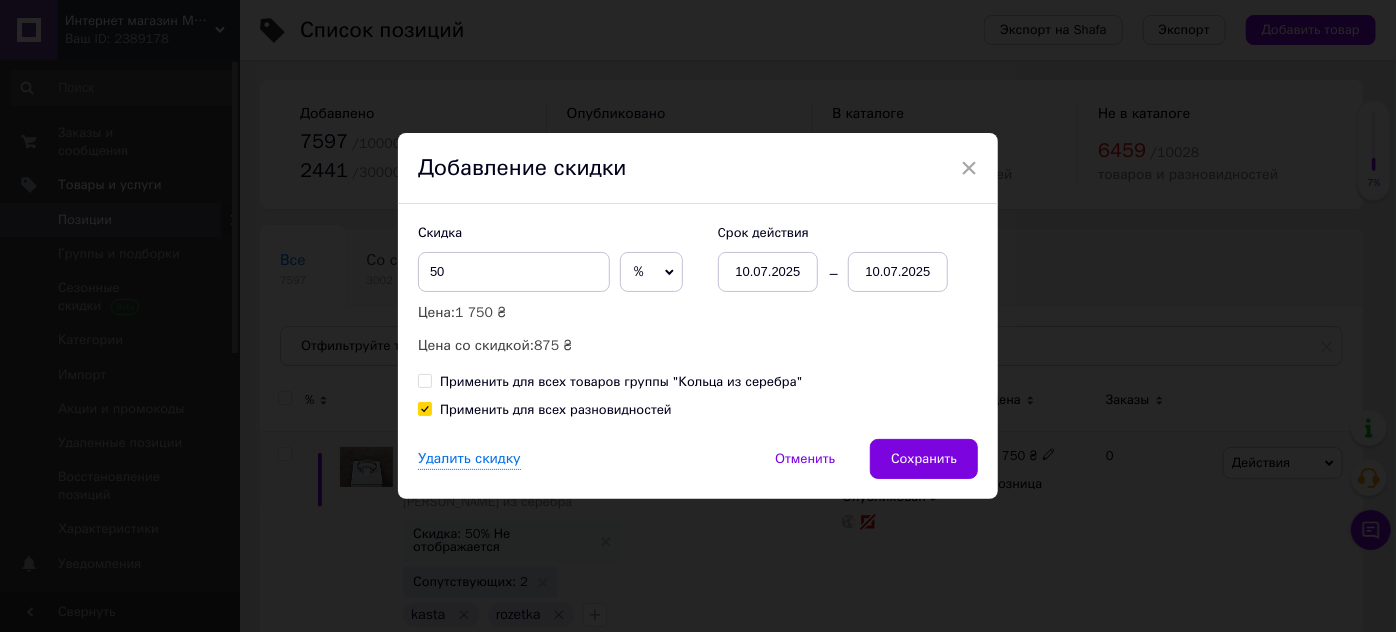 click on "10.07.2025" at bounding box center (898, 272) 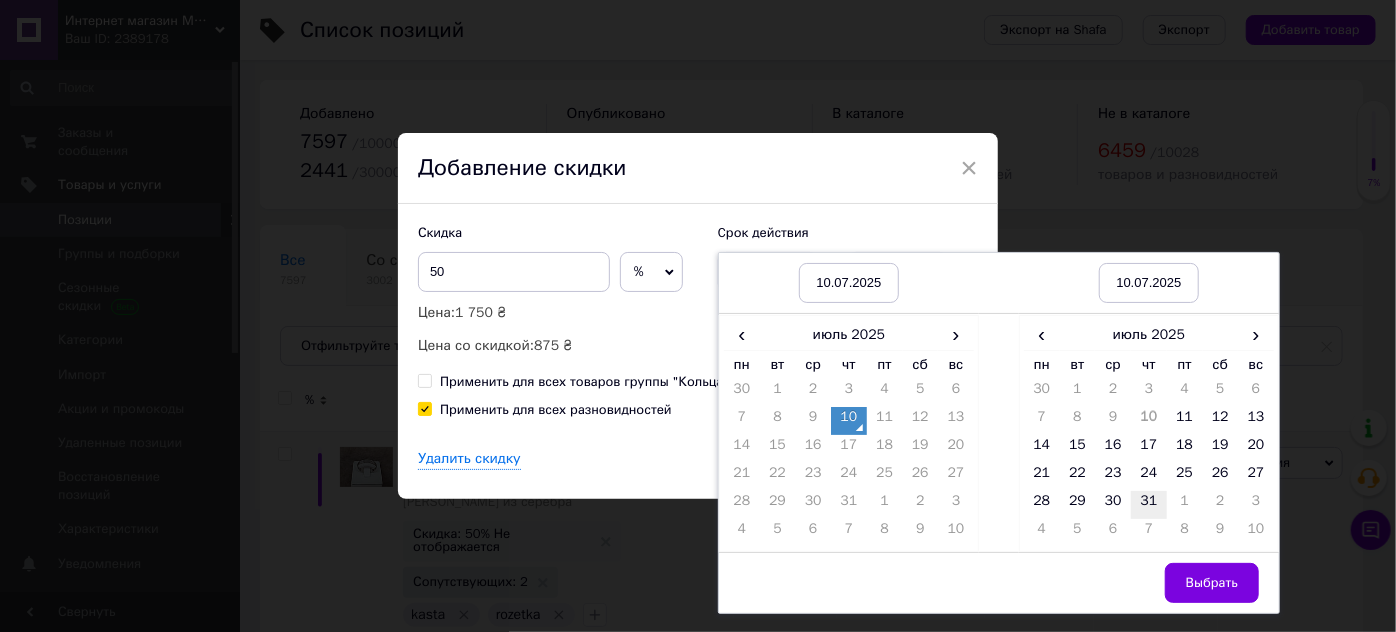 click on "31" at bounding box center [1149, 505] 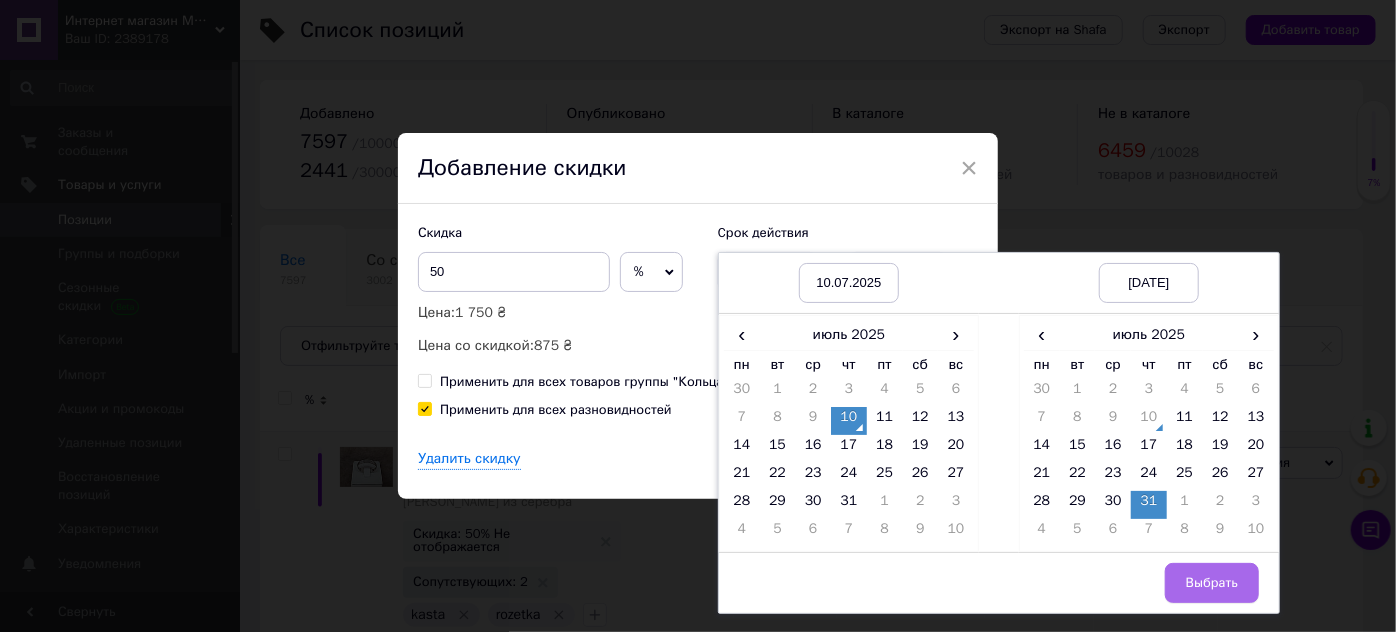 click on "Выбрать" at bounding box center [1212, 583] 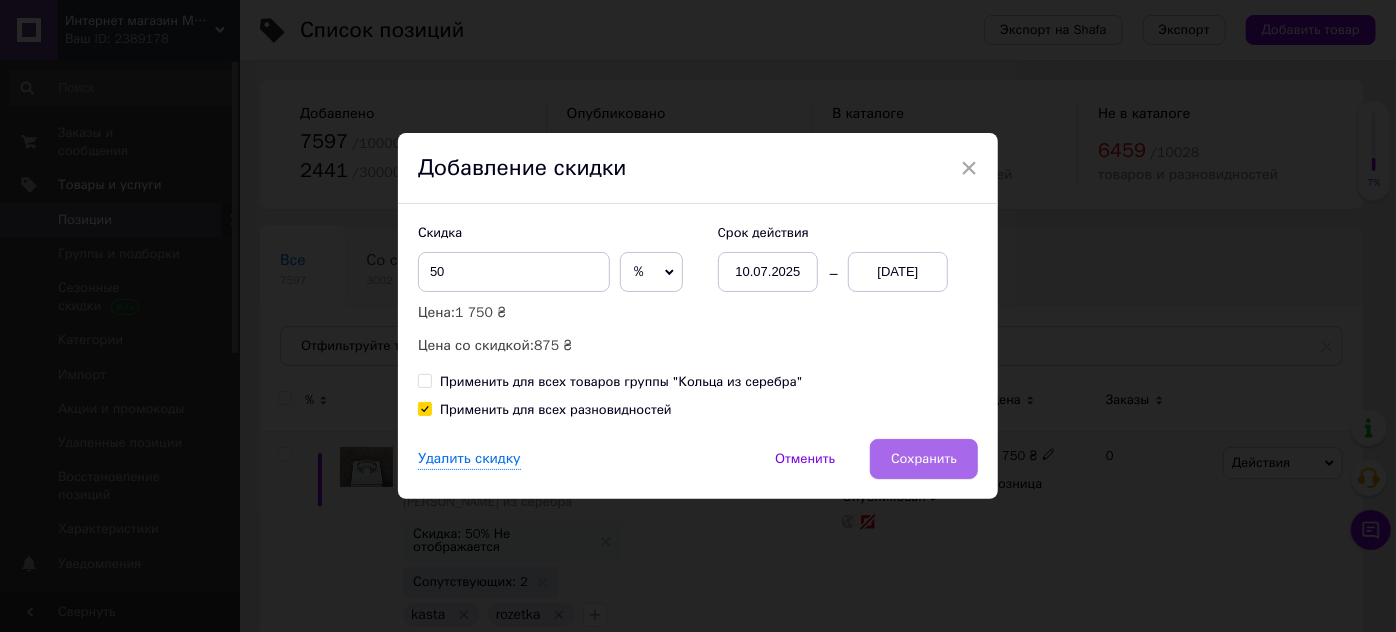 click on "Сохранить" at bounding box center [924, 459] 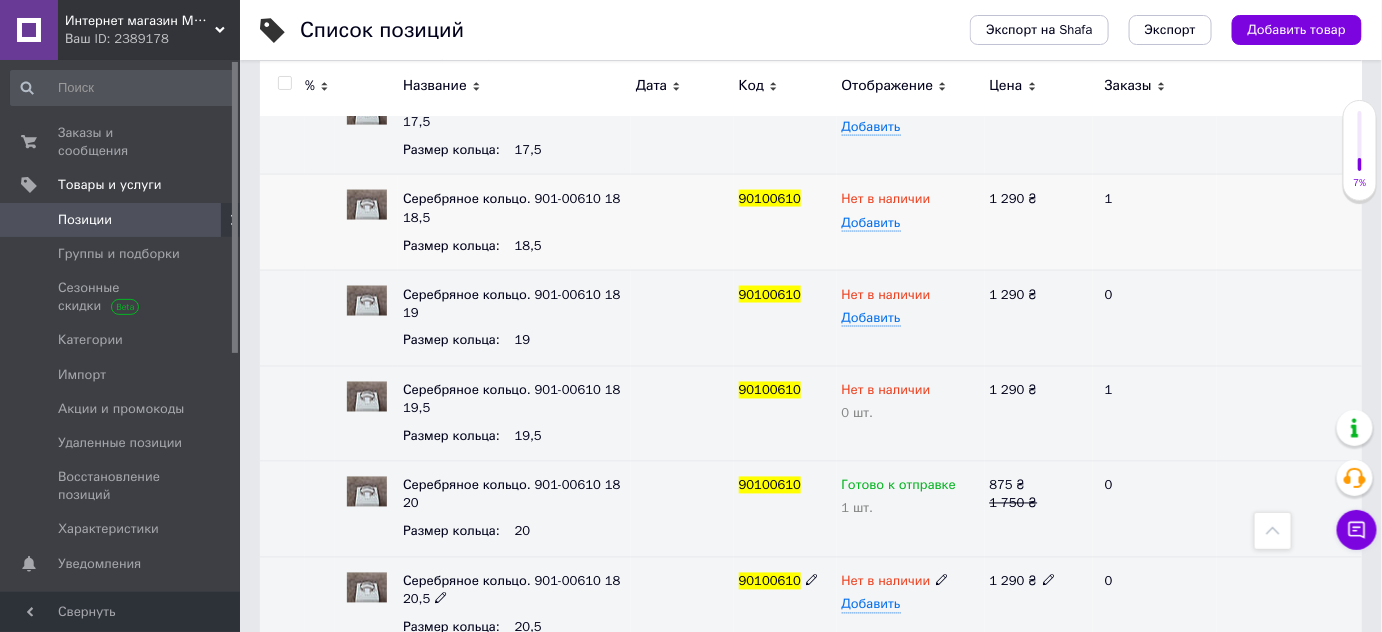 scroll, scrollTop: 1139, scrollLeft: 0, axis: vertical 